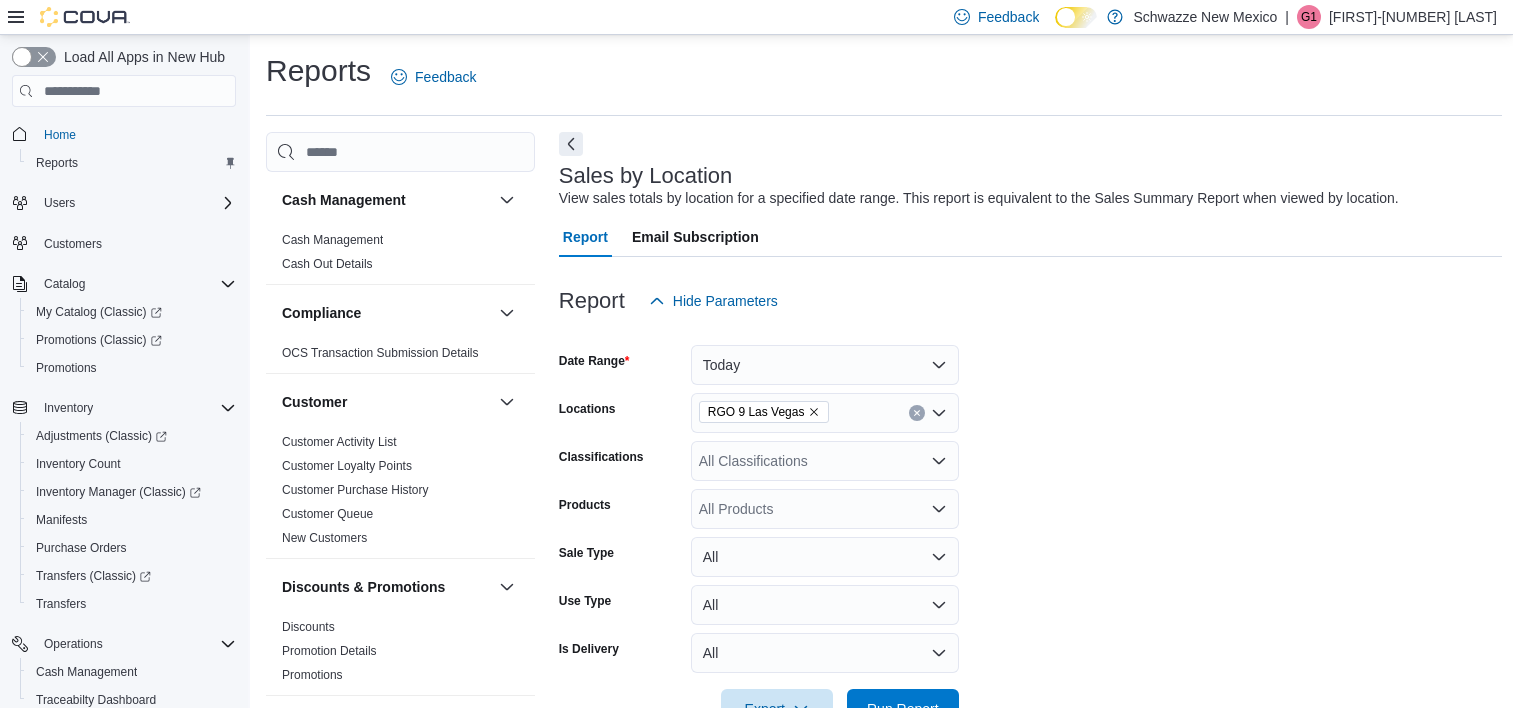 scroll, scrollTop: 480, scrollLeft: 0, axis: vertical 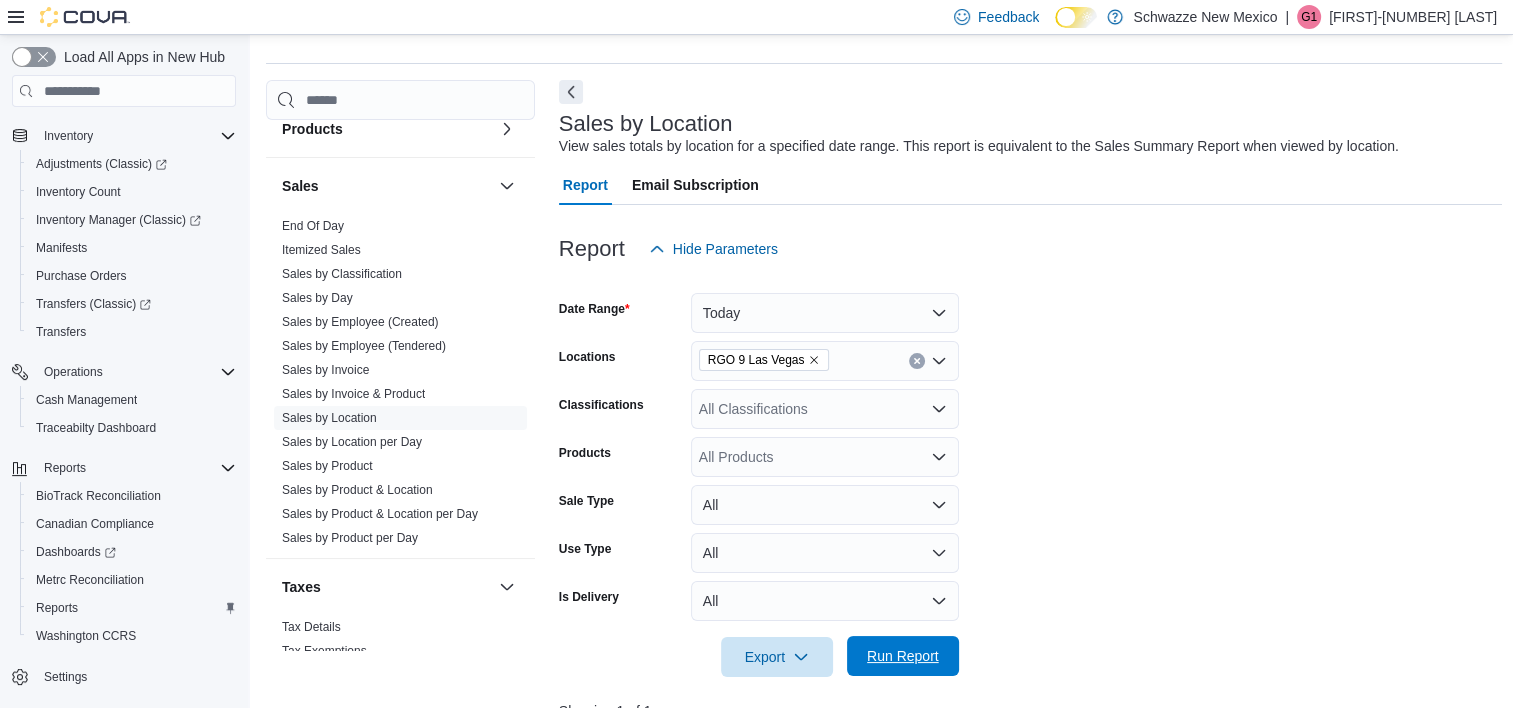 click on "Run Report" at bounding box center [903, 656] 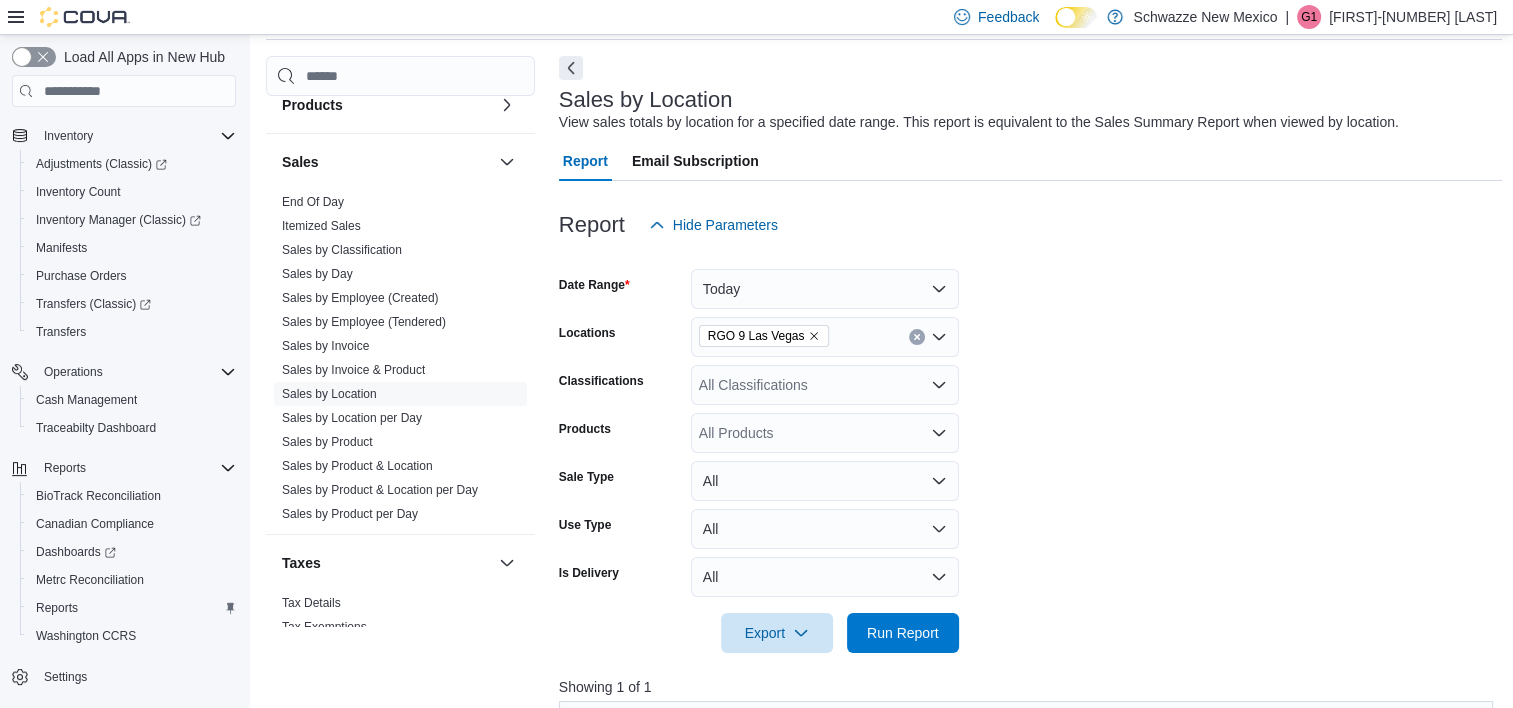 scroll, scrollTop: 452, scrollLeft: 0, axis: vertical 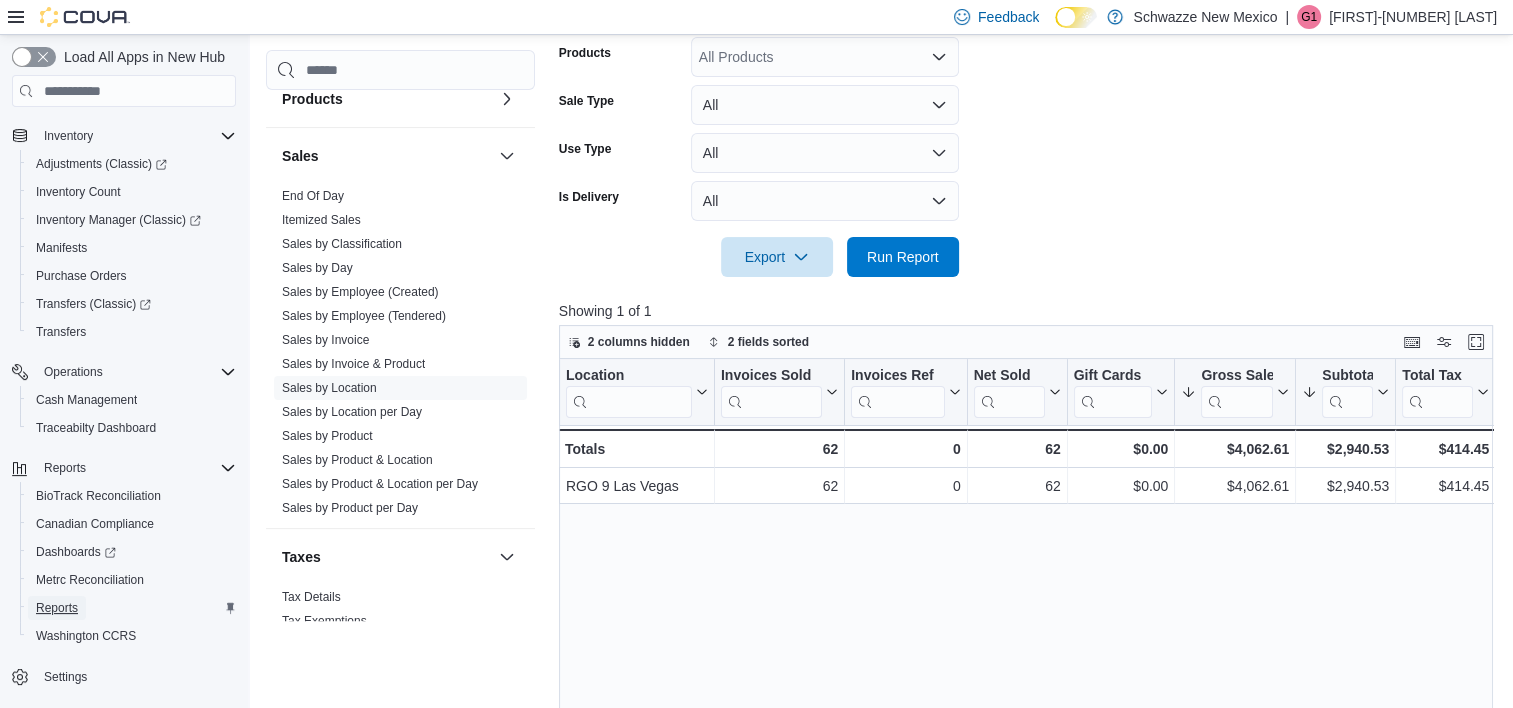 click on "Reports" at bounding box center [57, 608] 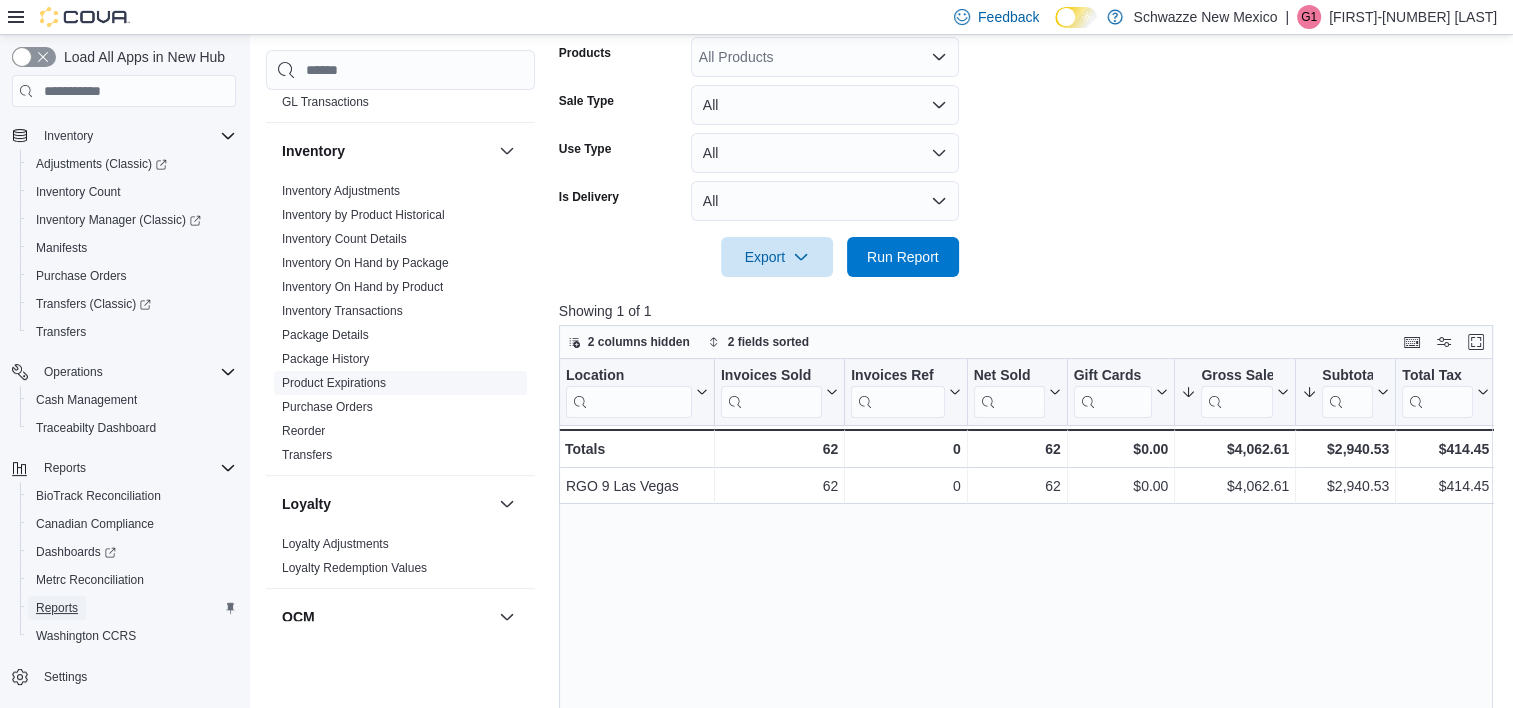 scroll, scrollTop: 600, scrollLeft: 0, axis: vertical 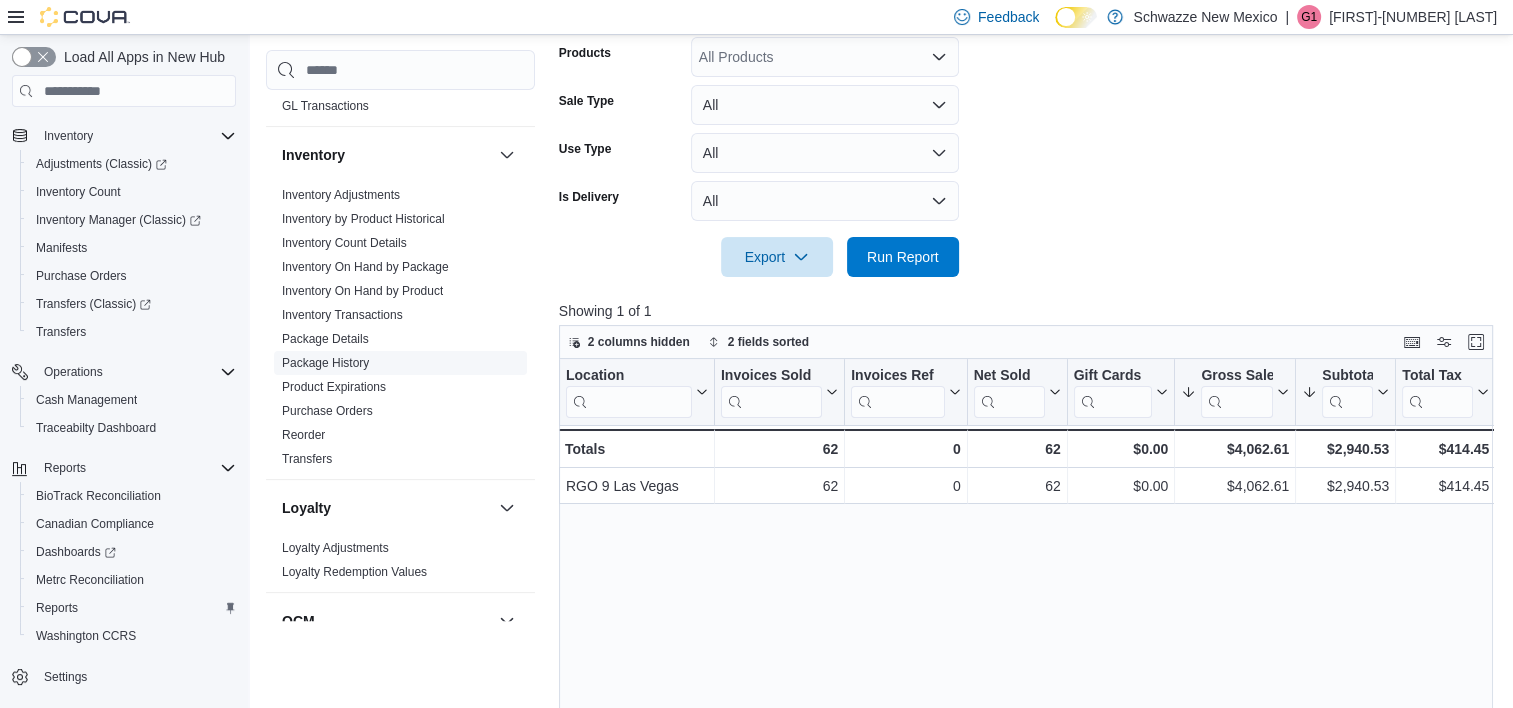 click on "Package History" at bounding box center (325, 363) 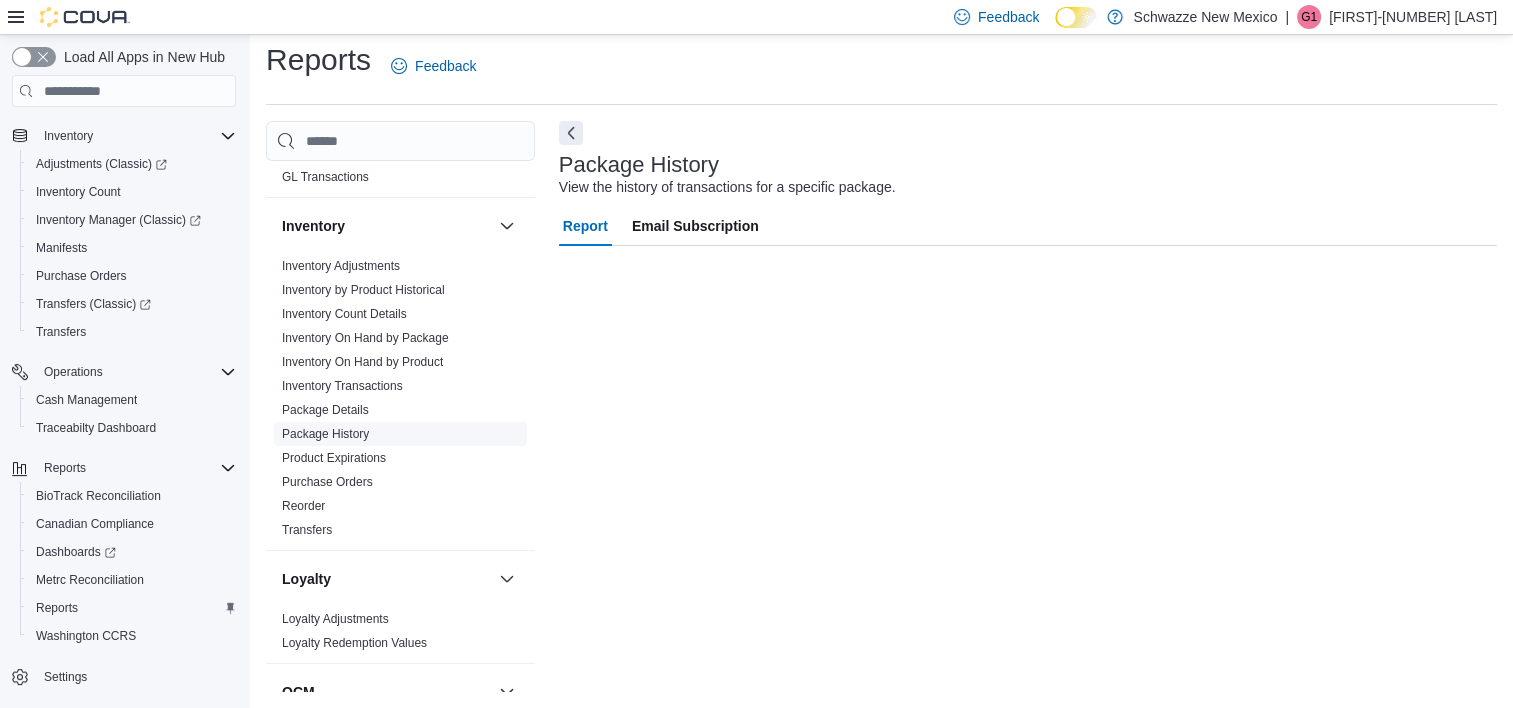 scroll, scrollTop: 11, scrollLeft: 0, axis: vertical 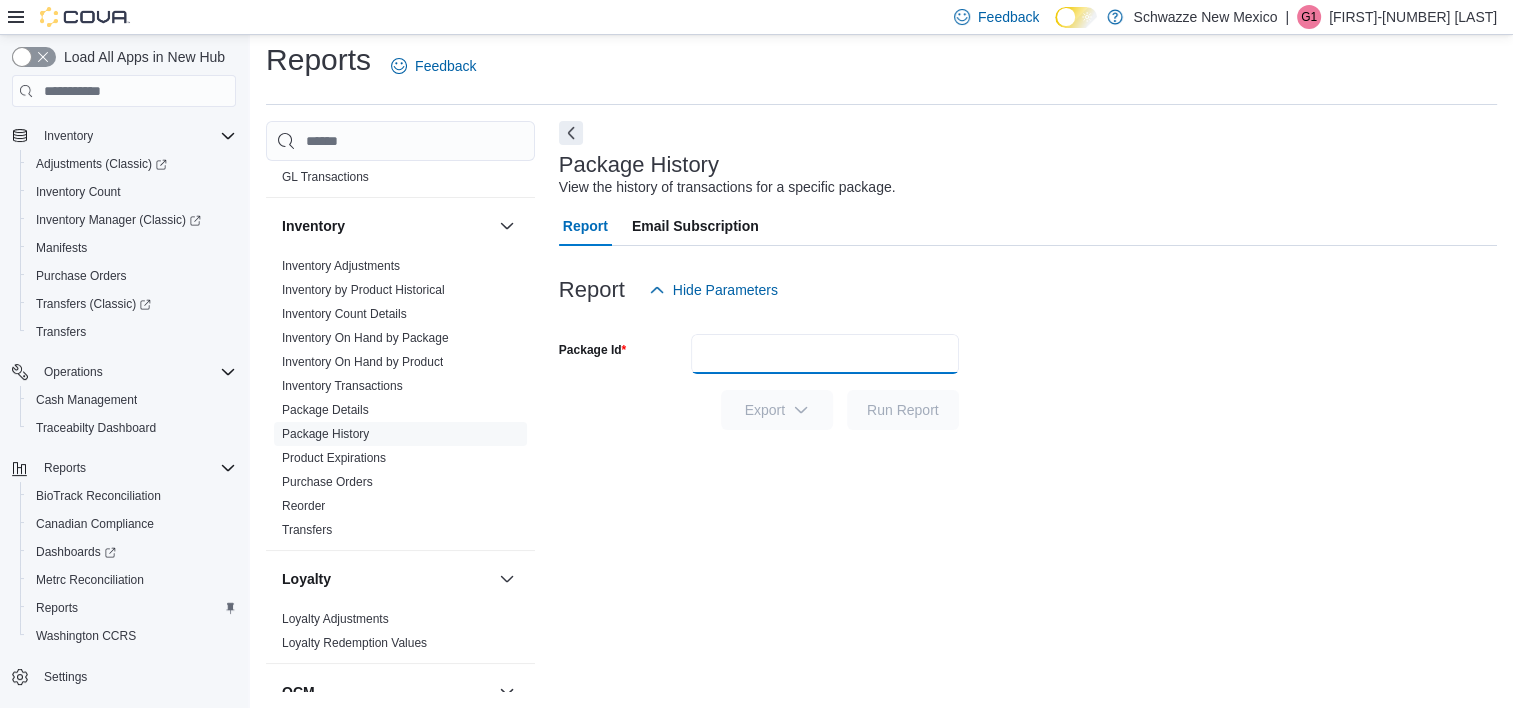click on "Package Id" at bounding box center (825, 354) 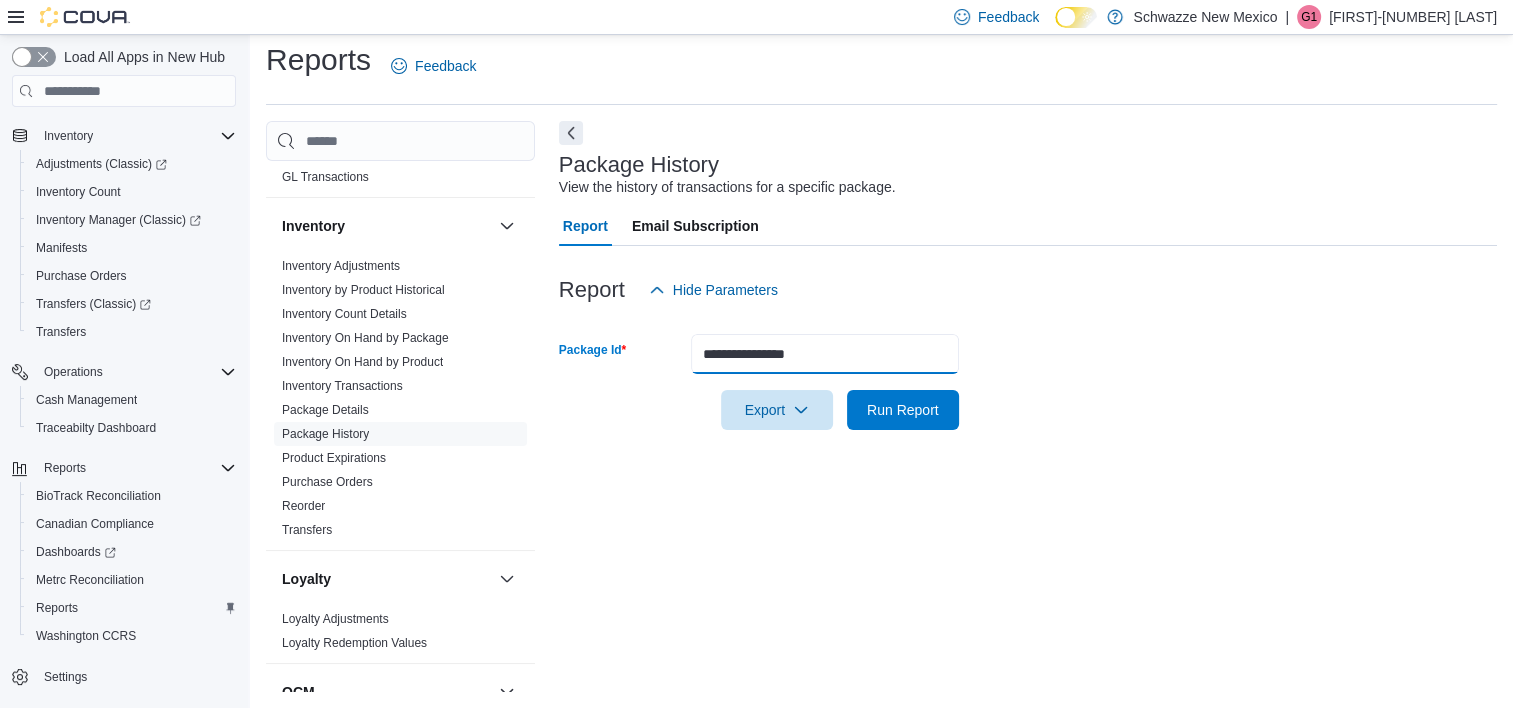 type on "**********" 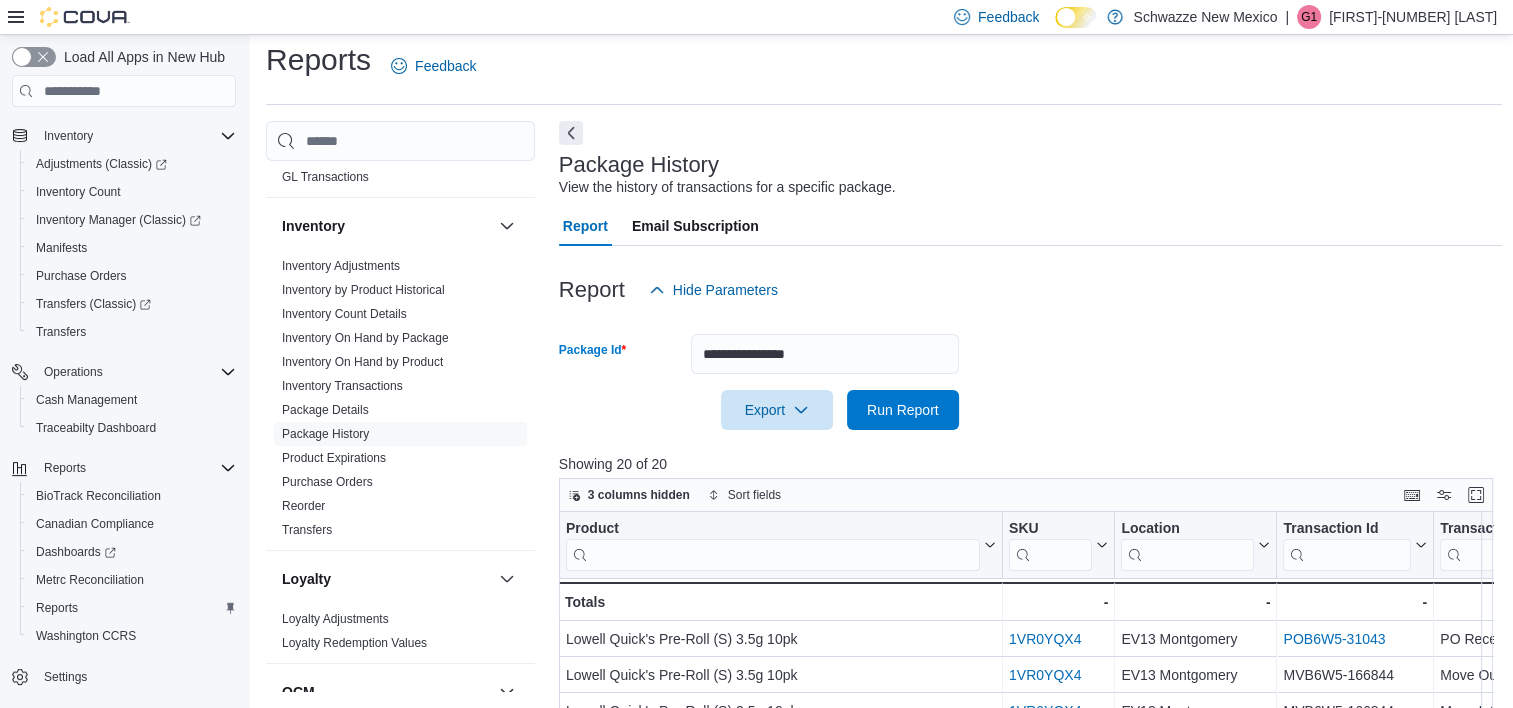 click on "Report Hide Parameters" at bounding box center (1031, 290) 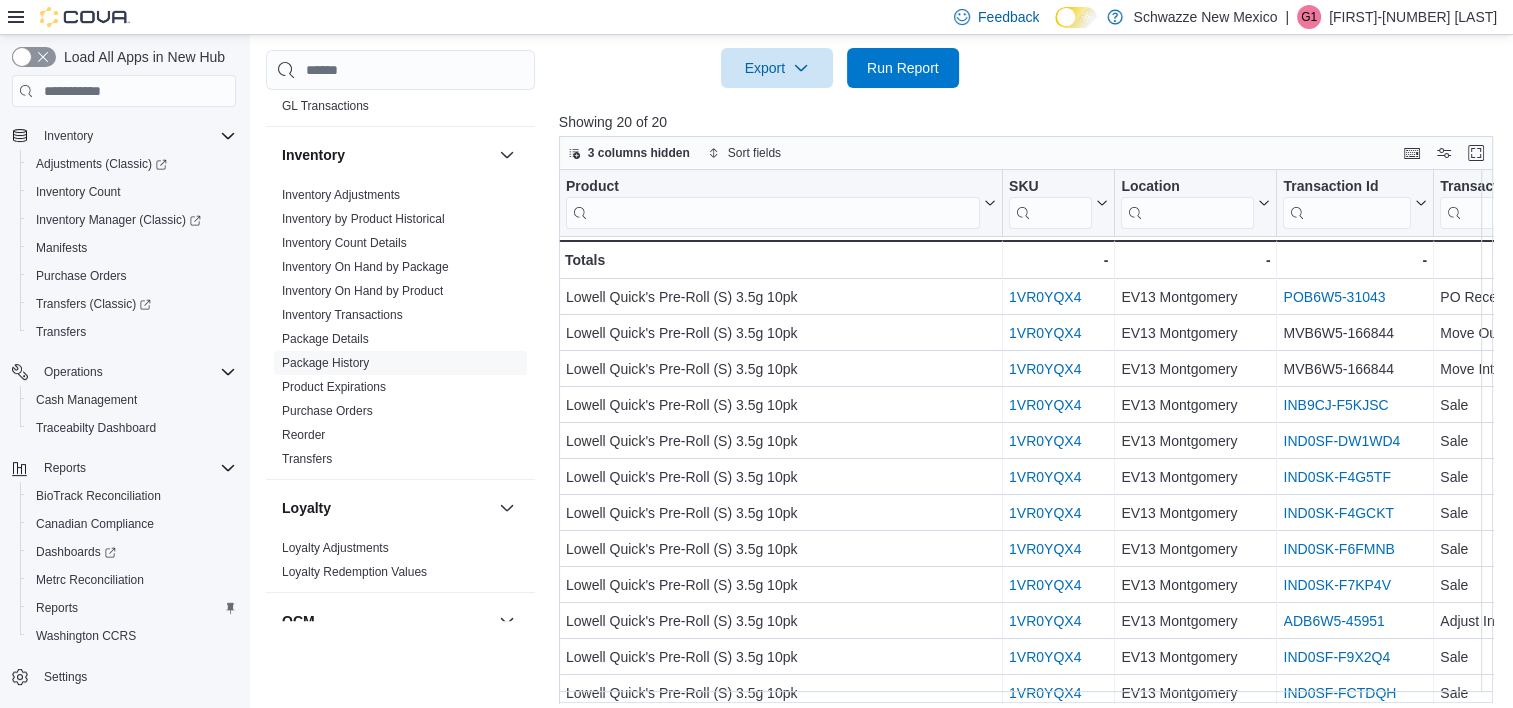 scroll, scrollTop: 364, scrollLeft: 0, axis: vertical 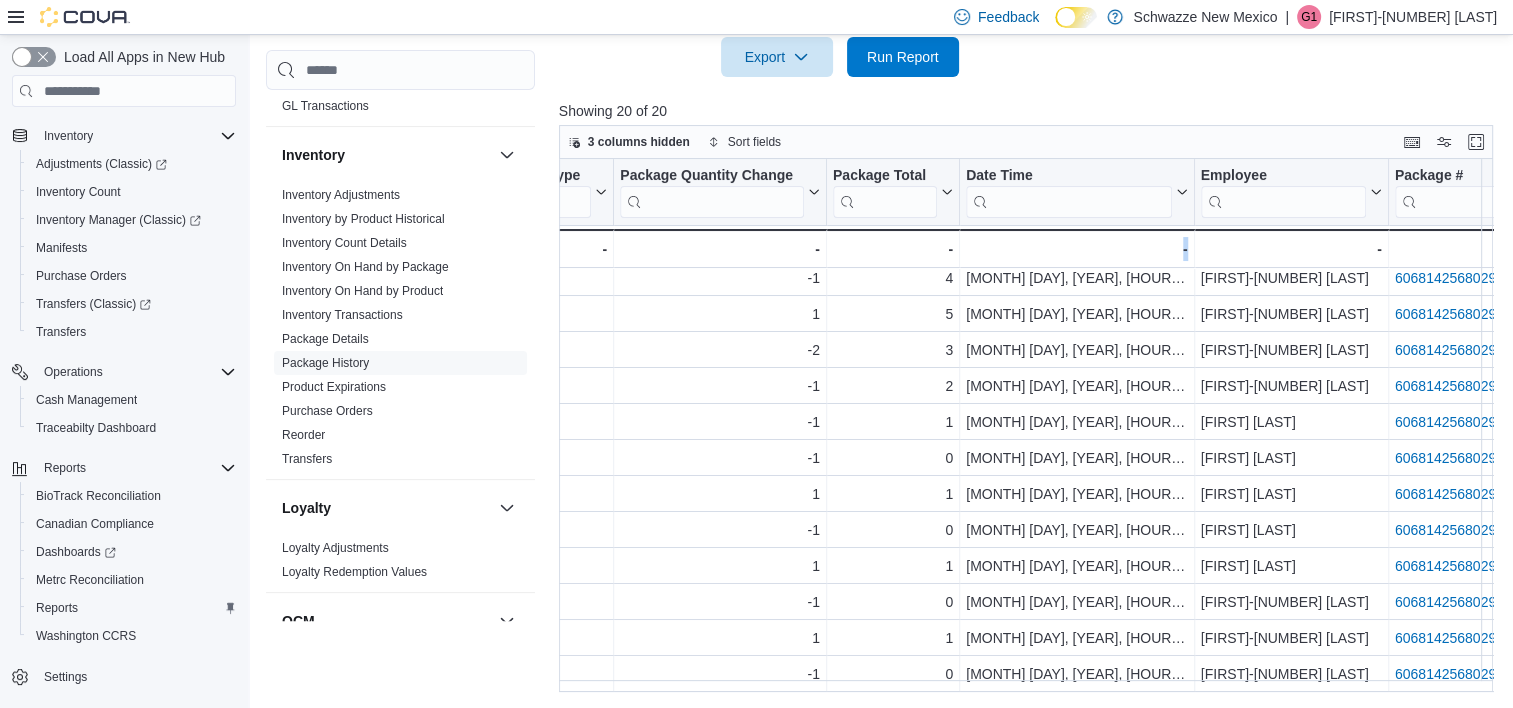 drag, startPoint x: 1120, startPoint y: 693, endPoint x: 1195, endPoint y: 694, distance: 75.00667 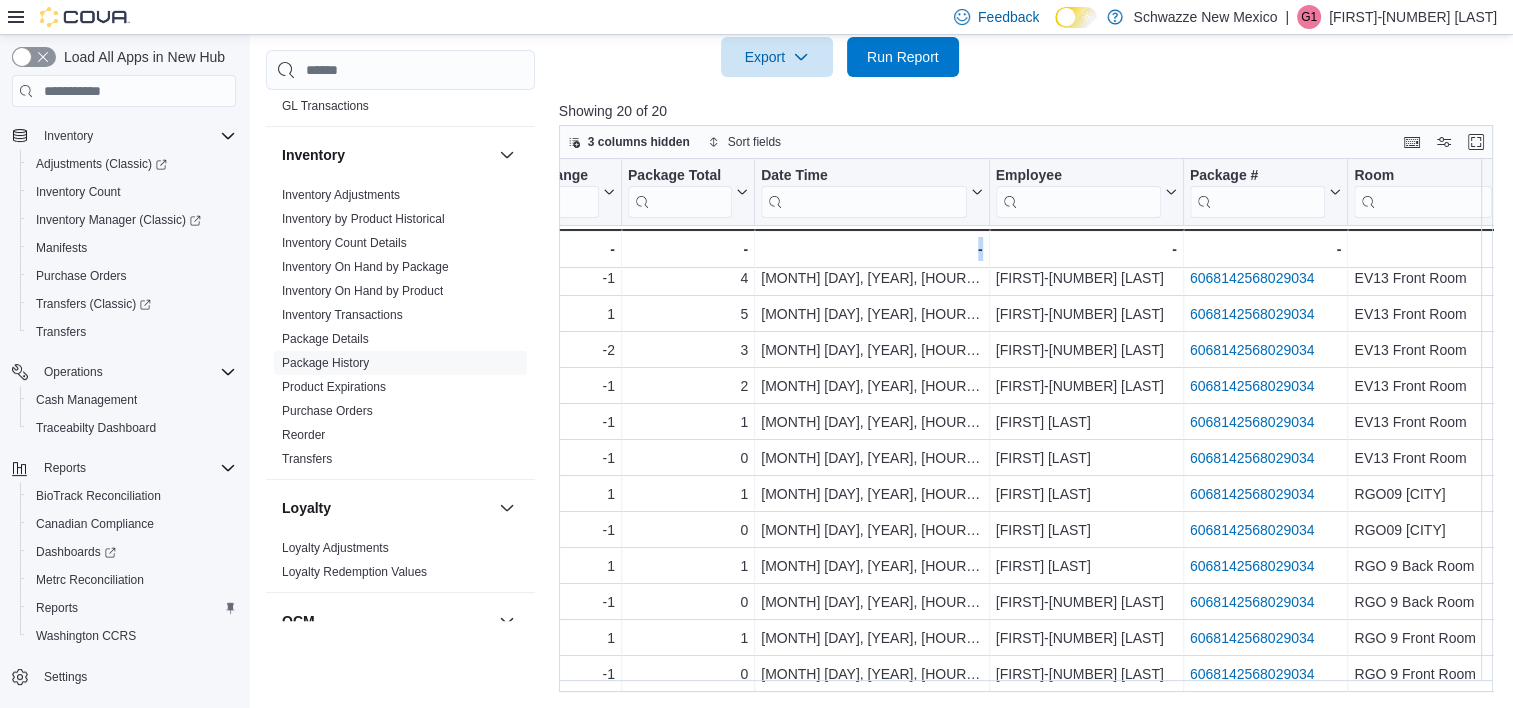 scroll, scrollTop: 307, scrollLeft: 1600, axis: both 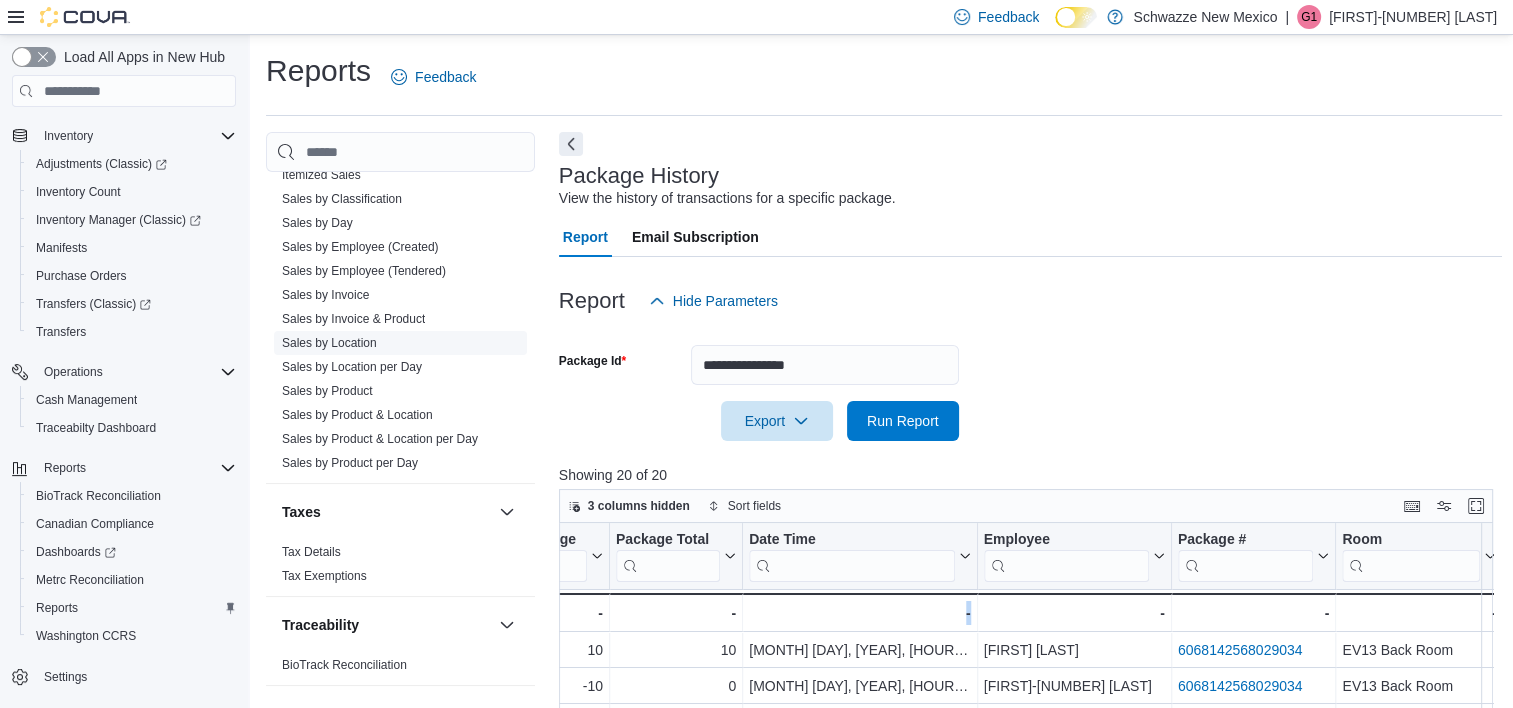 click on "Sales by Location" at bounding box center [329, 343] 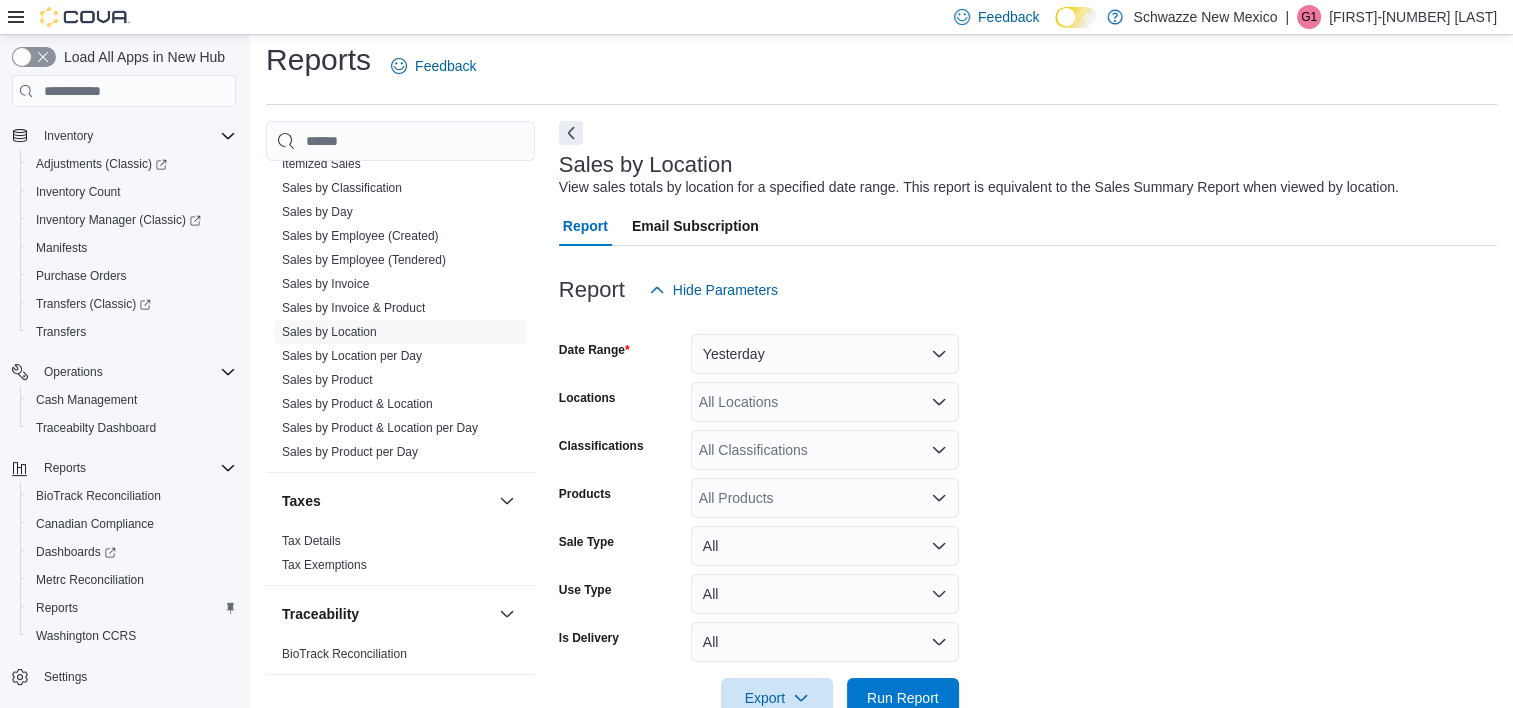 scroll, scrollTop: 46, scrollLeft: 0, axis: vertical 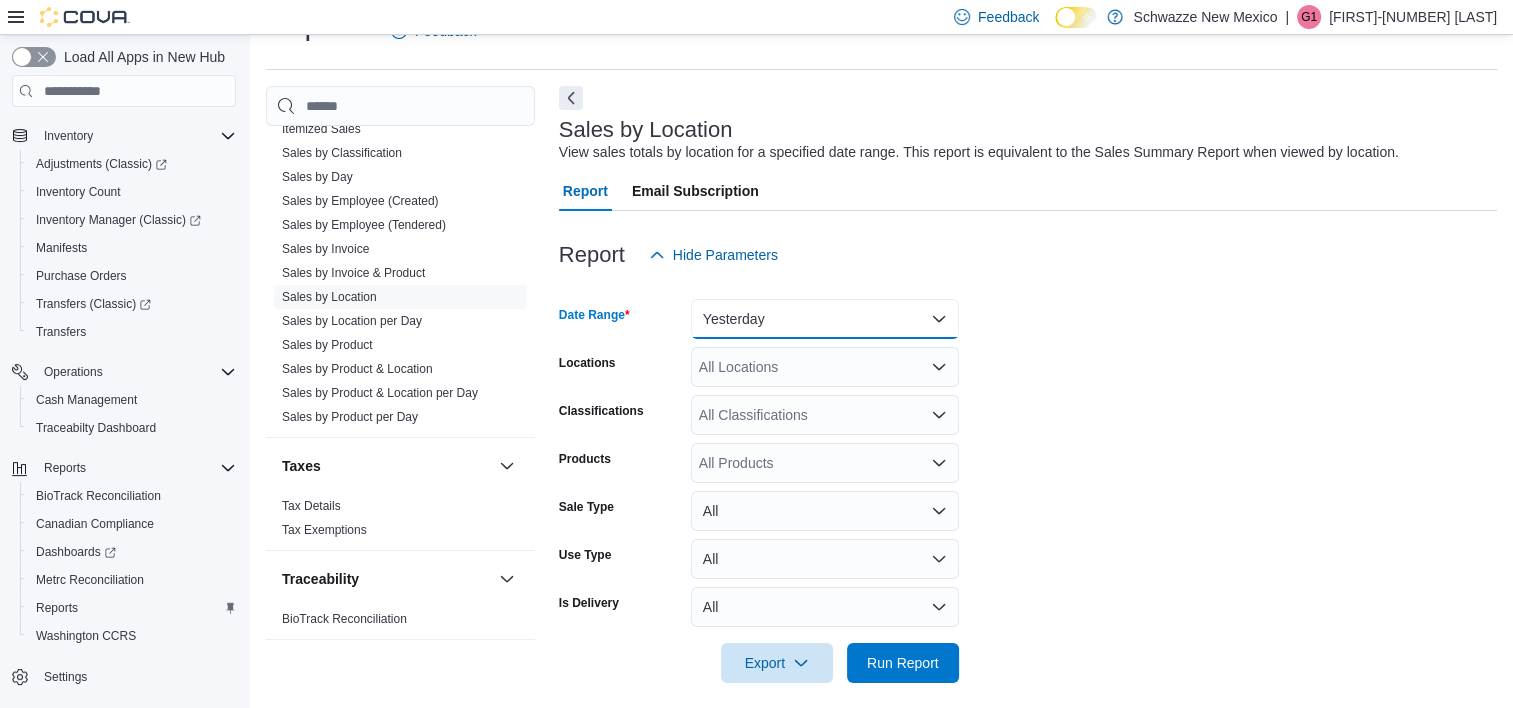 click on "Yesterday" at bounding box center (825, 319) 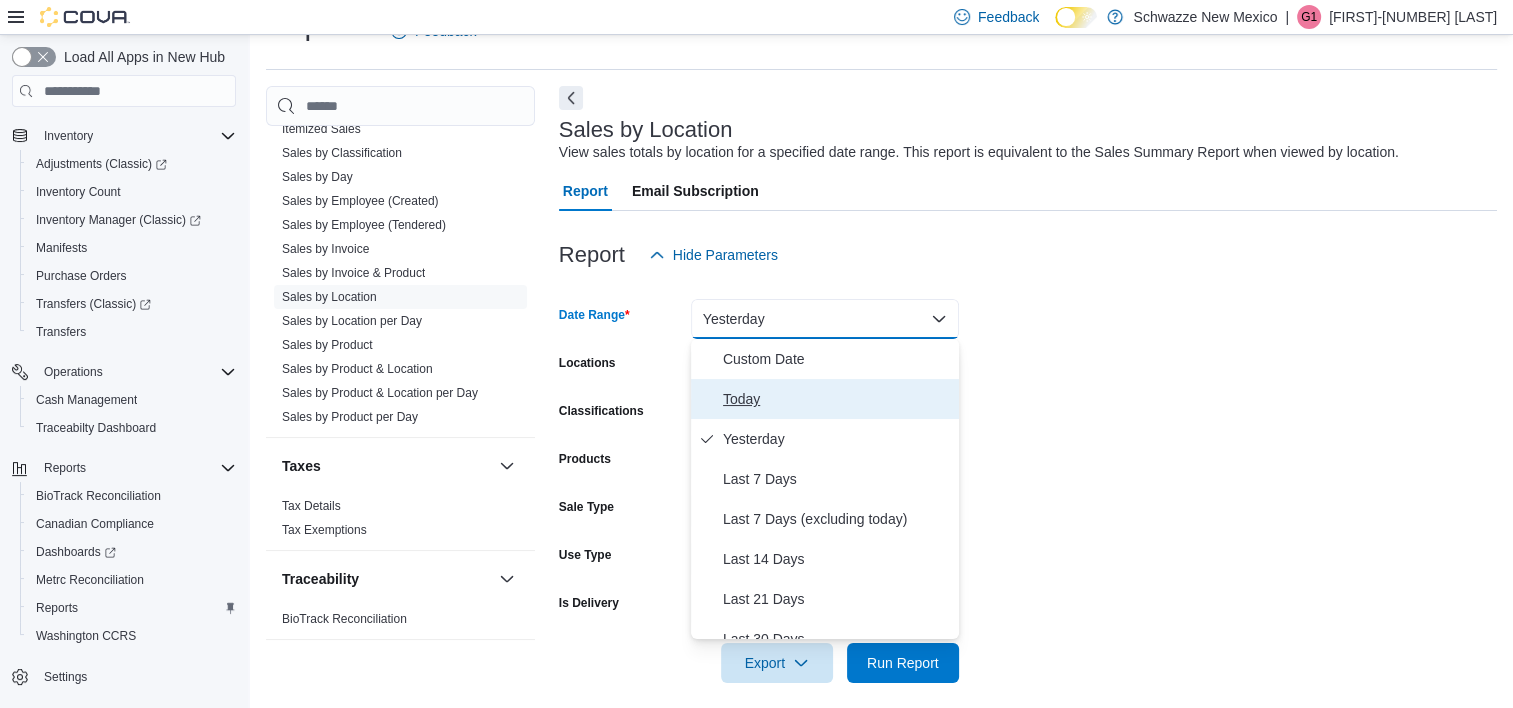 click on "Today" at bounding box center (837, 399) 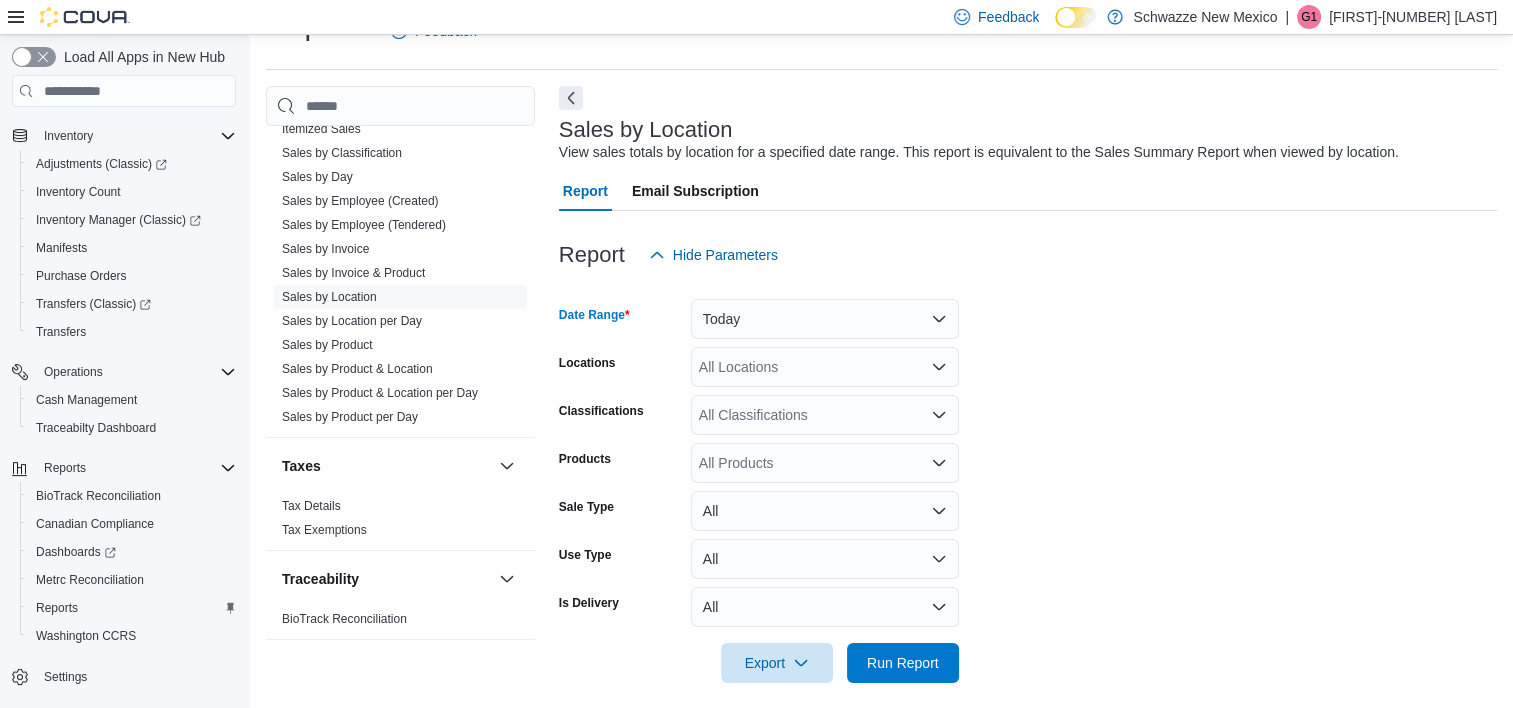 click on "All Locations" at bounding box center [825, 367] 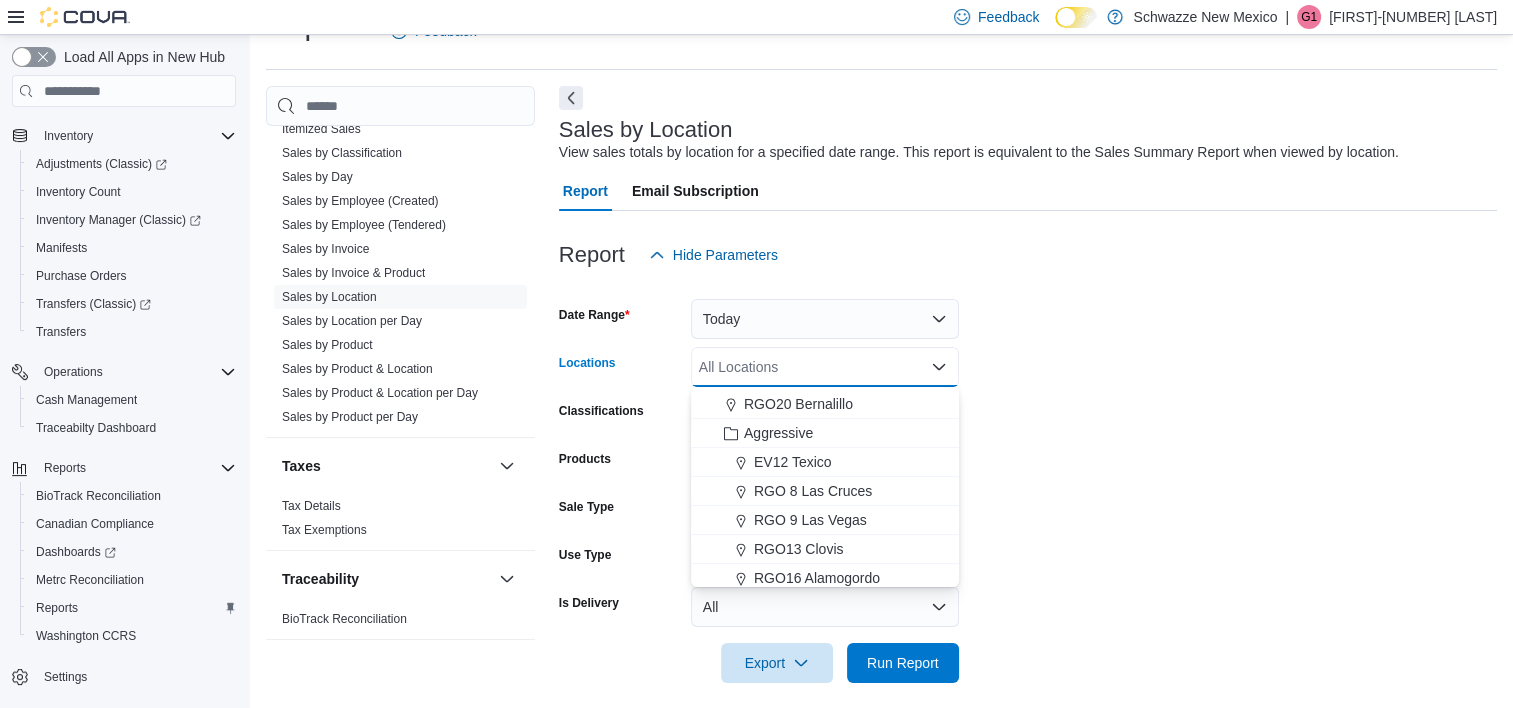 scroll, scrollTop: 988, scrollLeft: 0, axis: vertical 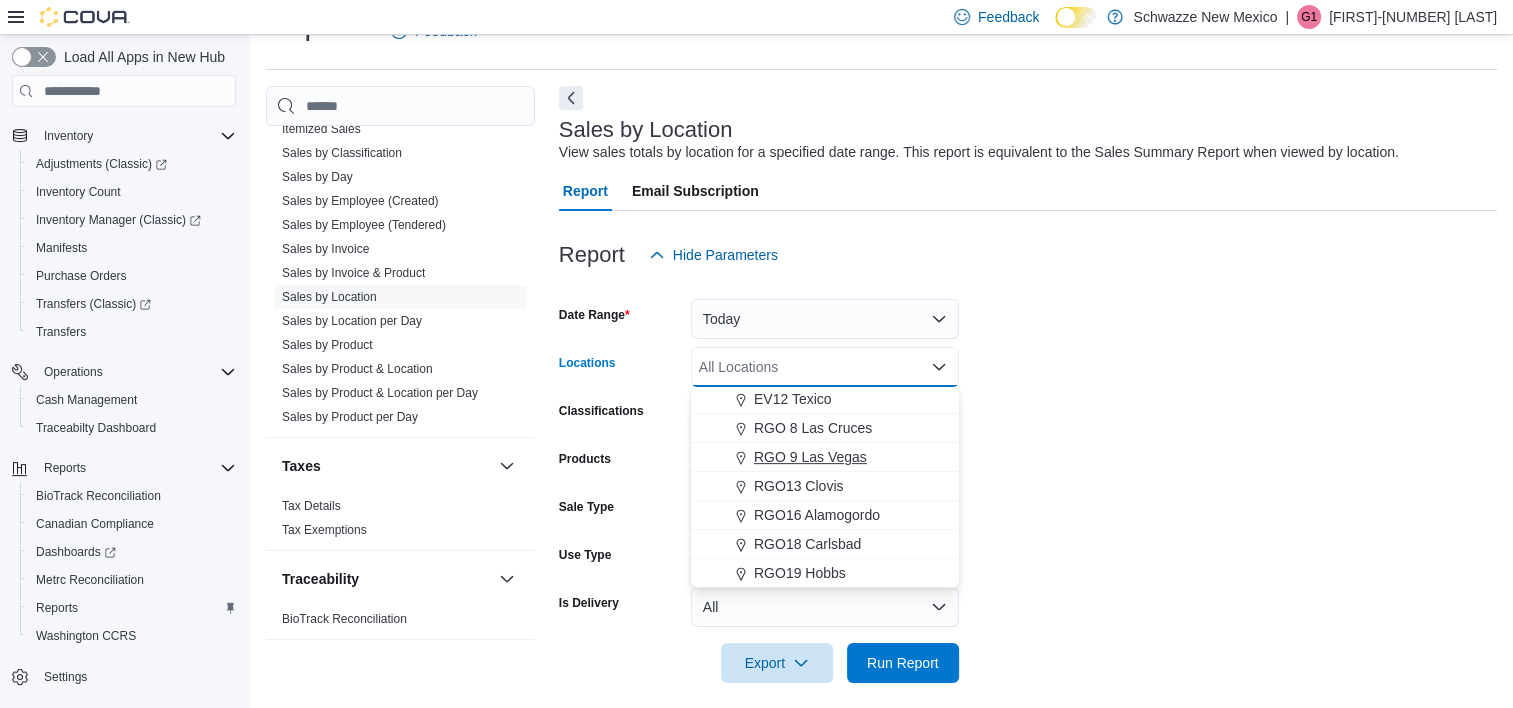 click on "RGO 9 Las Vegas" at bounding box center (810, 457) 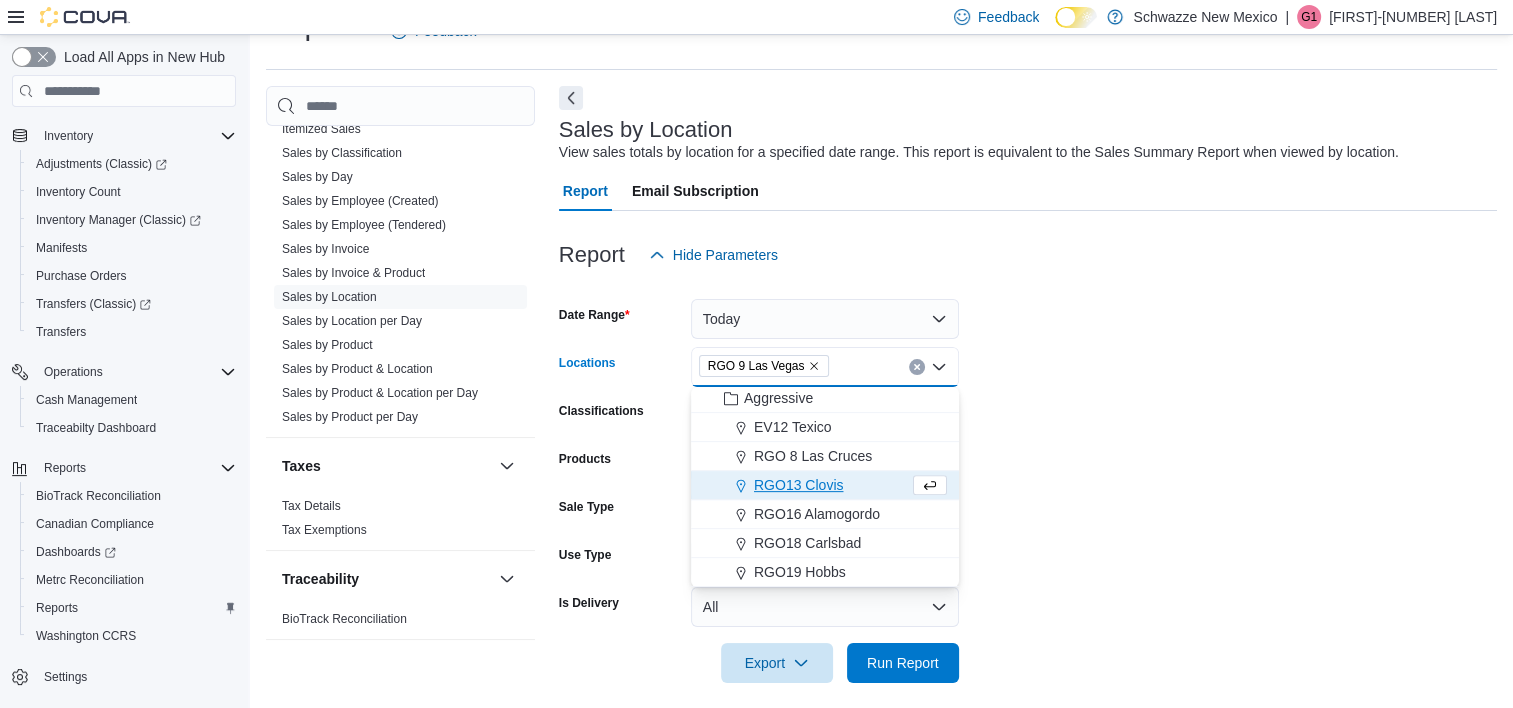 scroll, scrollTop: 960, scrollLeft: 0, axis: vertical 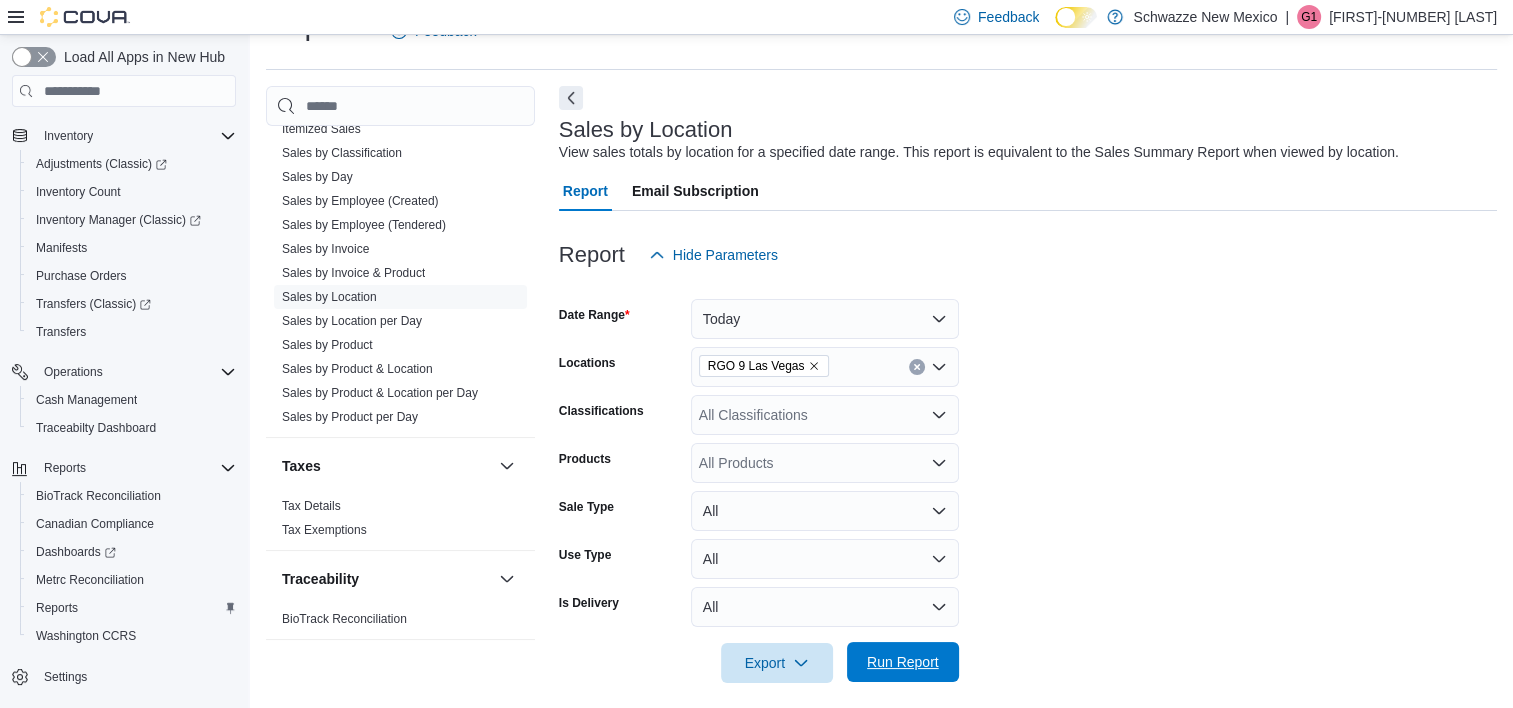 click on "Run Report" at bounding box center [903, 662] 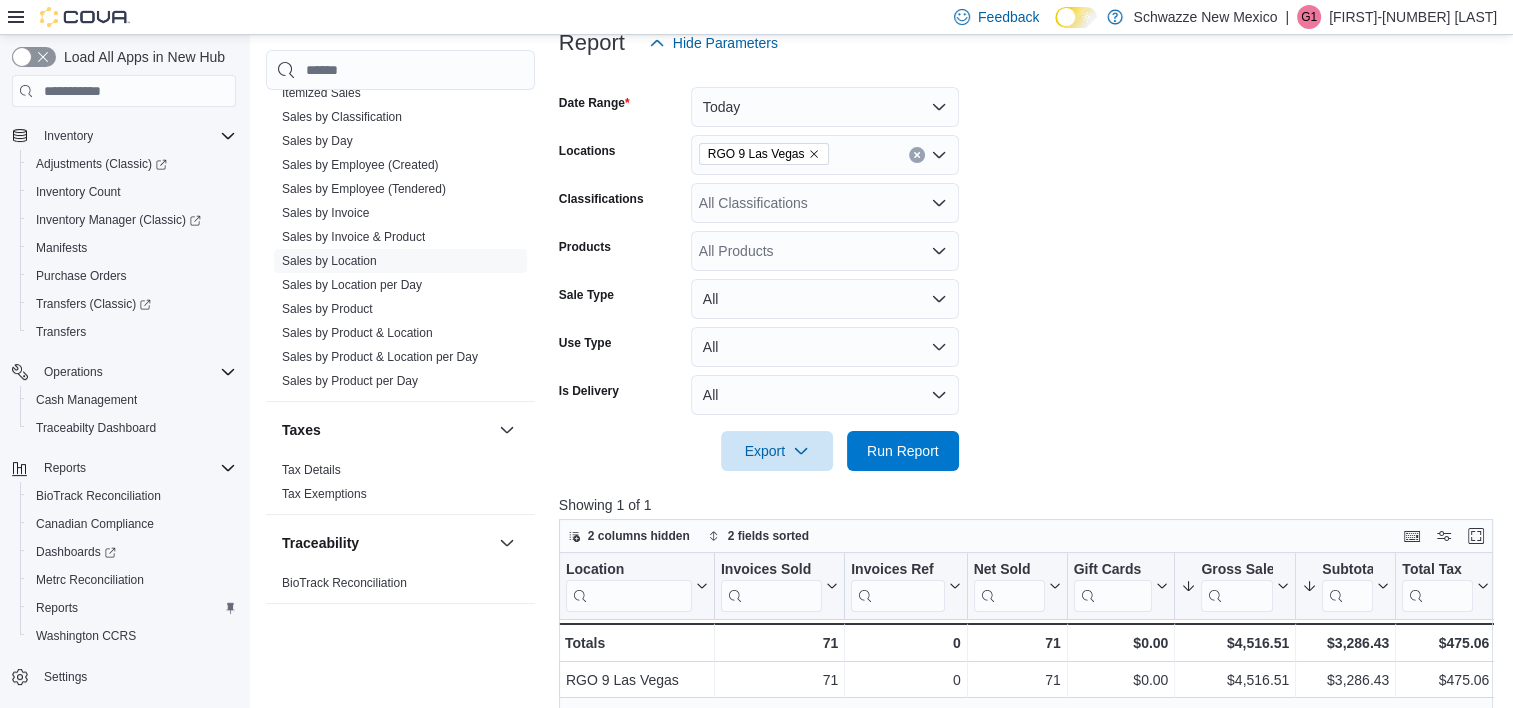 scroll, scrollTop: 46, scrollLeft: 0, axis: vertical 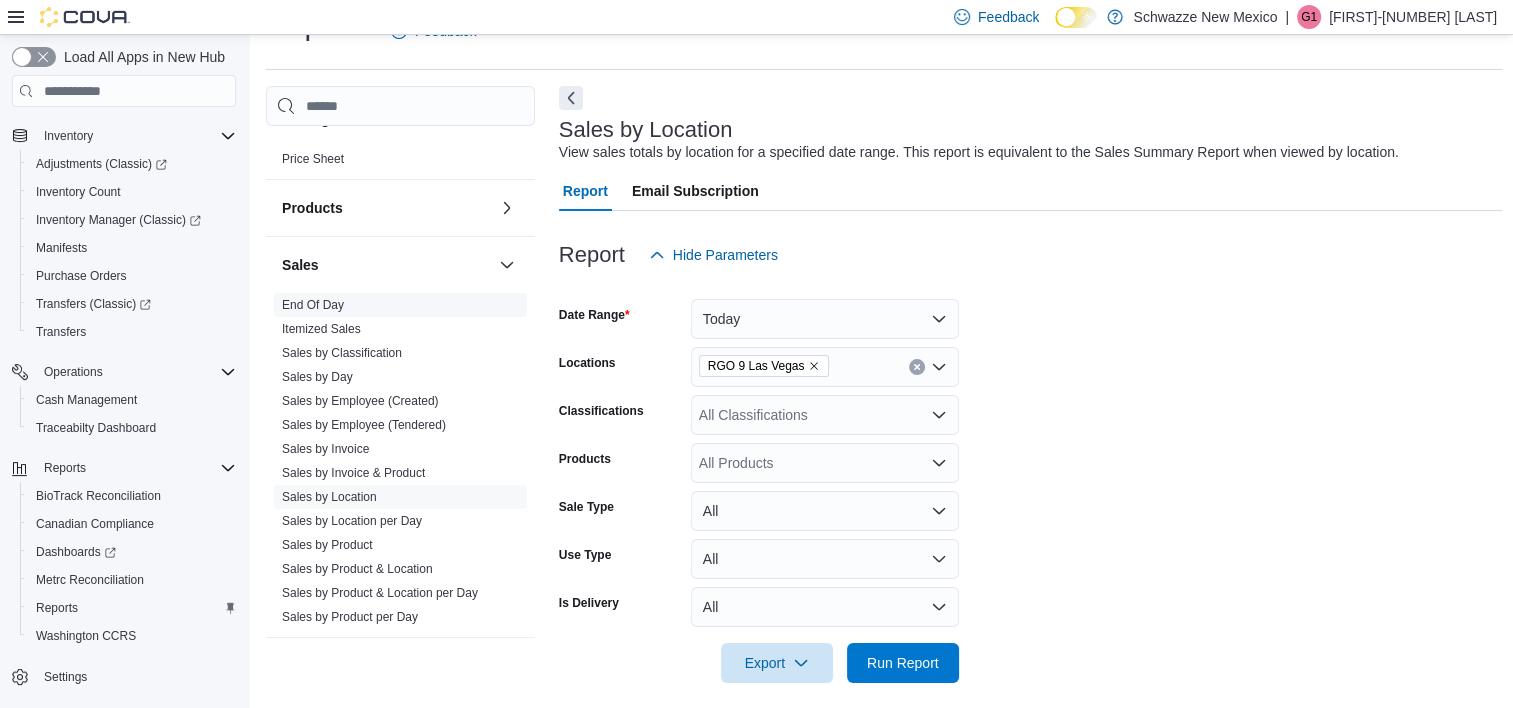click on "End Of Day" at bounding box center [313, 305] 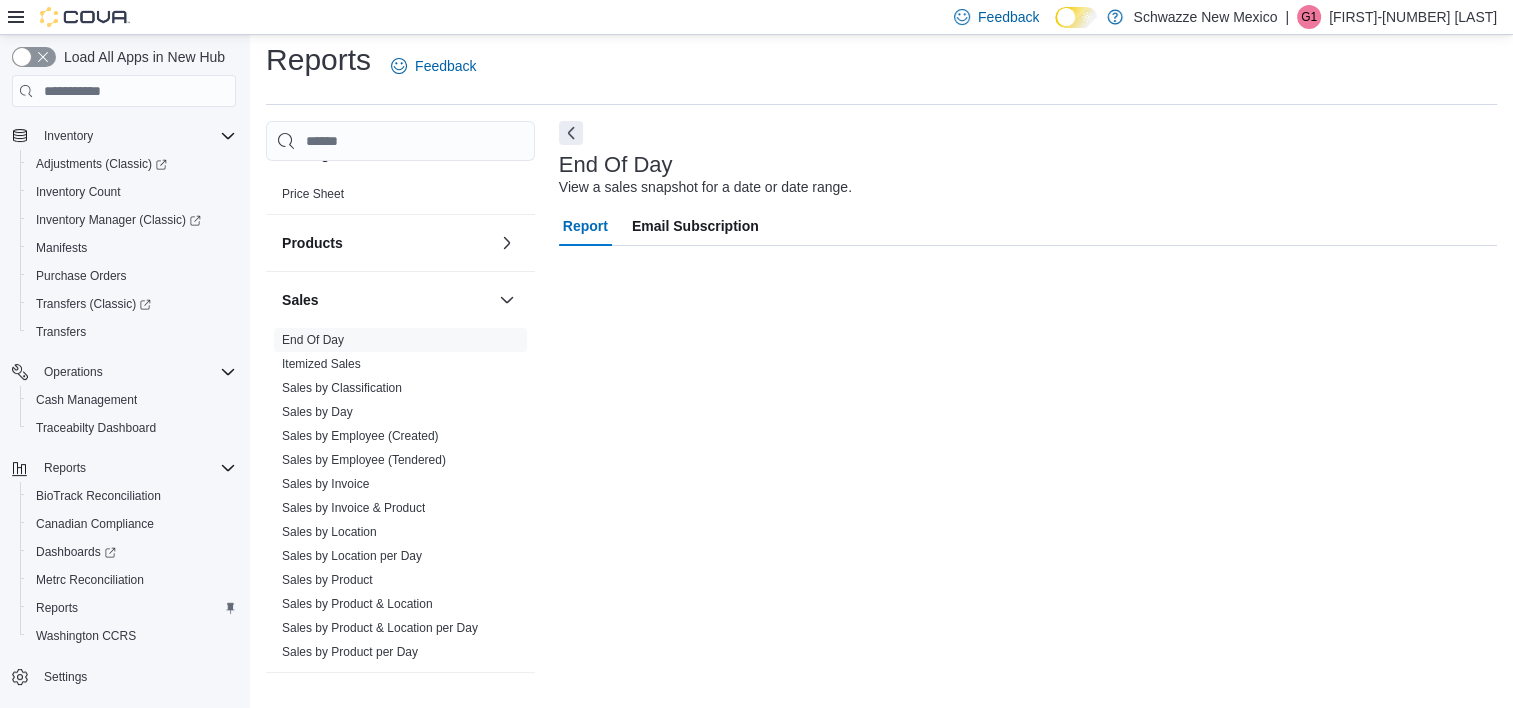 scroll, scrollTop: 11, scrollLeft: 0, axis: vertical 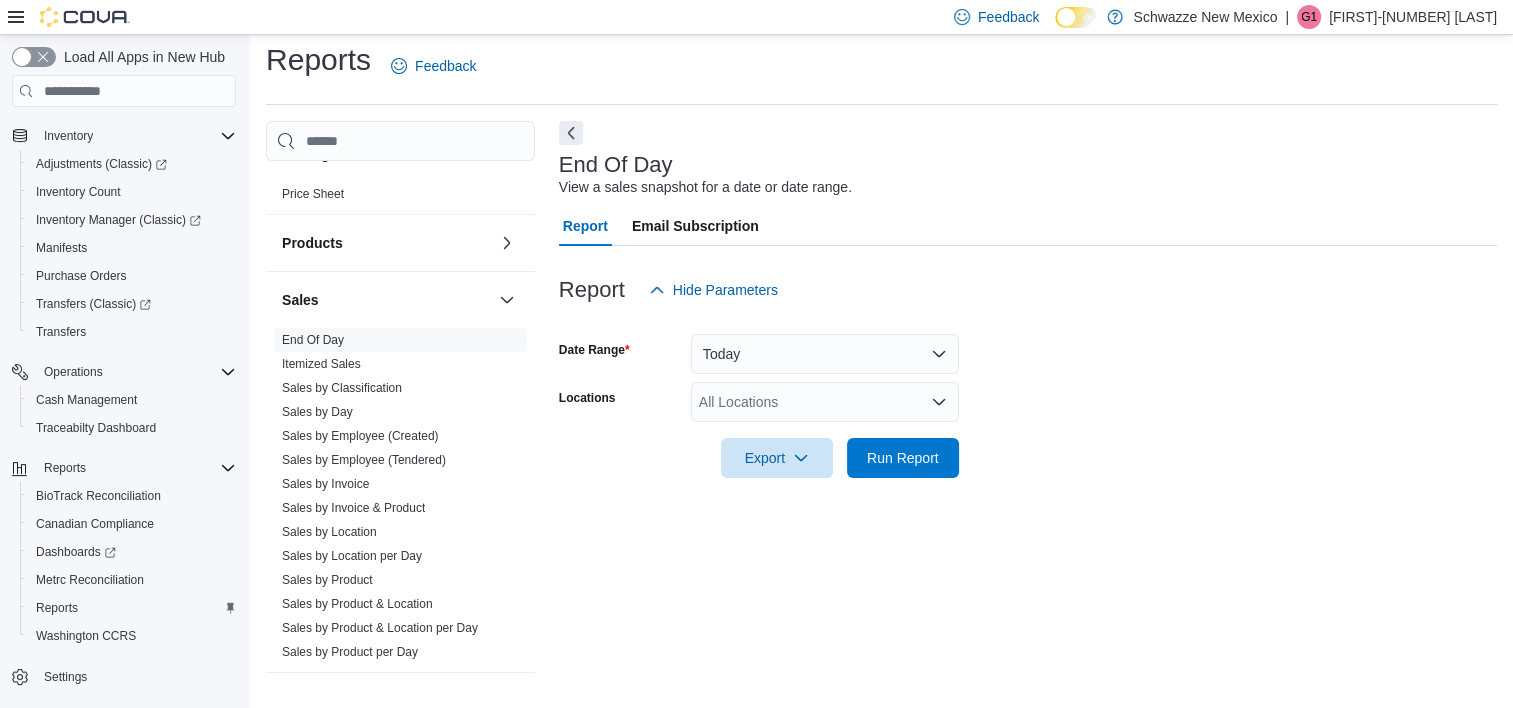 click on "All Locations" at bounding box center [825, 402] 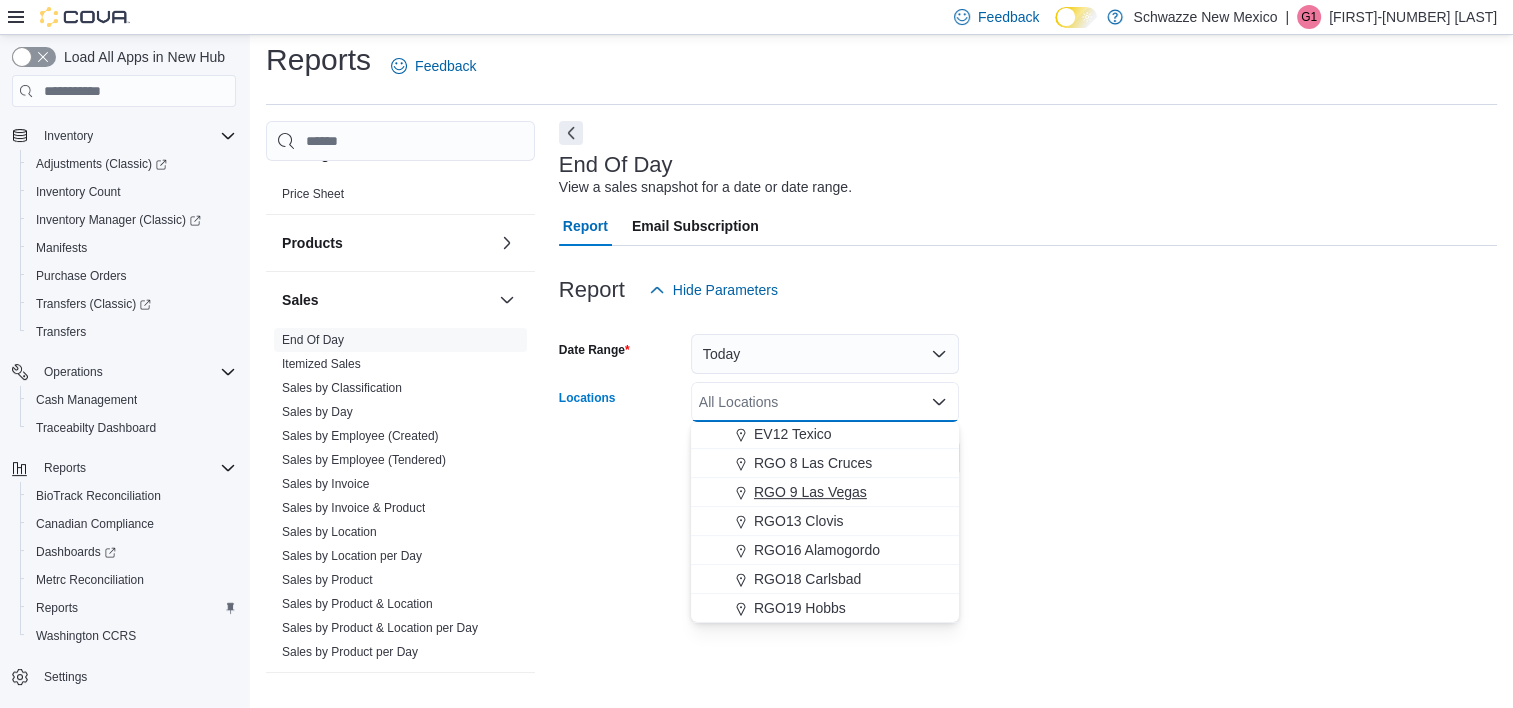 click on "RGO 9 Las Vegas" at bounding box center (810, 492) 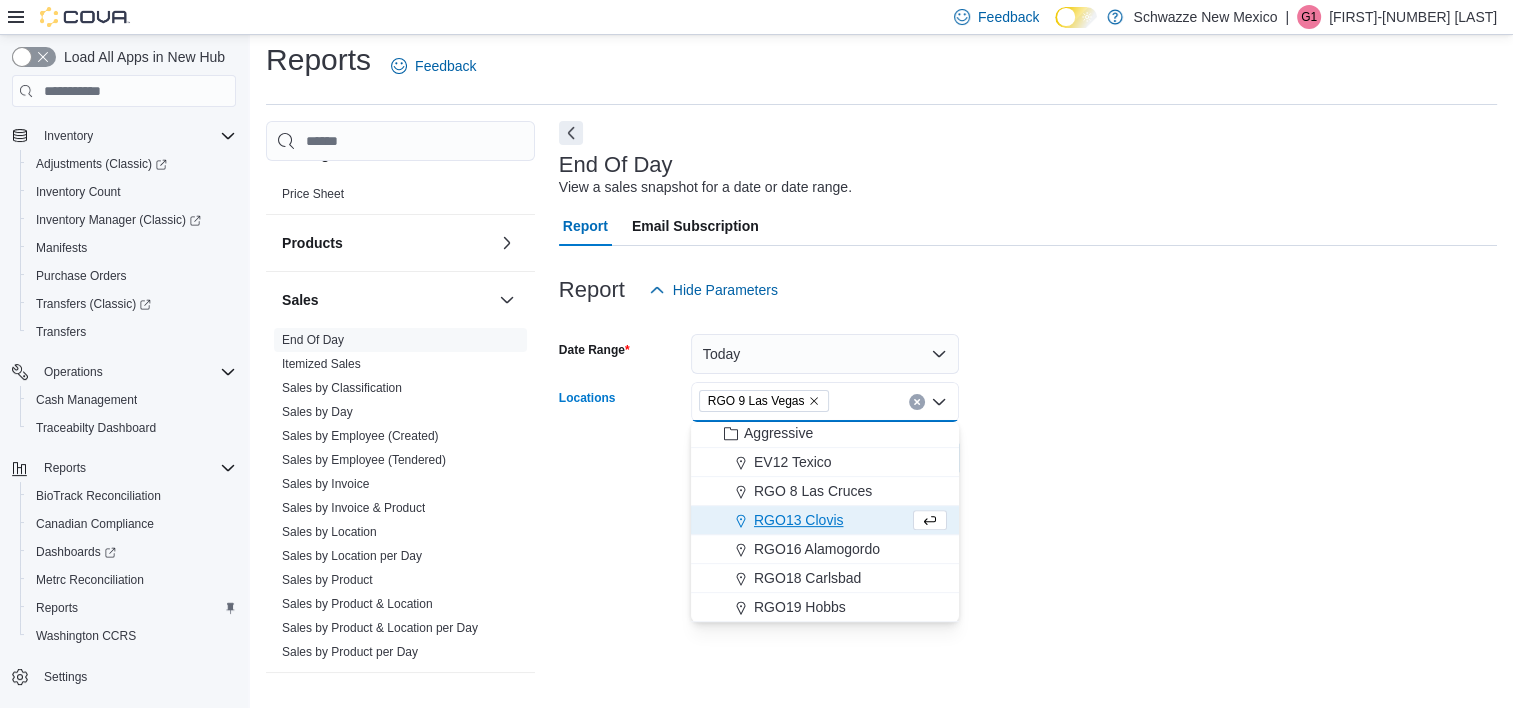 scroll, scrollTop: 960, scrollLeft: 0, axis: vertical 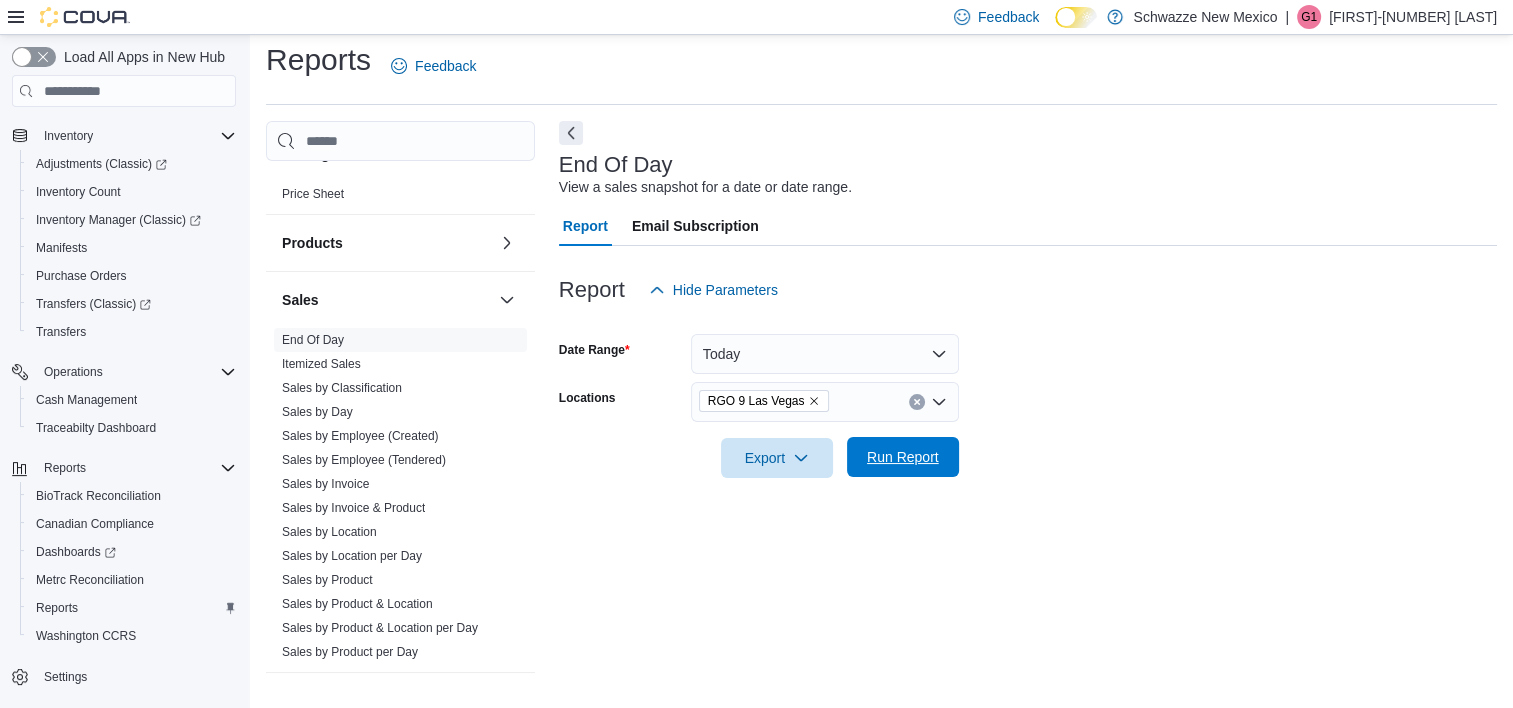 click on "Run Report" at bounding box center (903, 457) 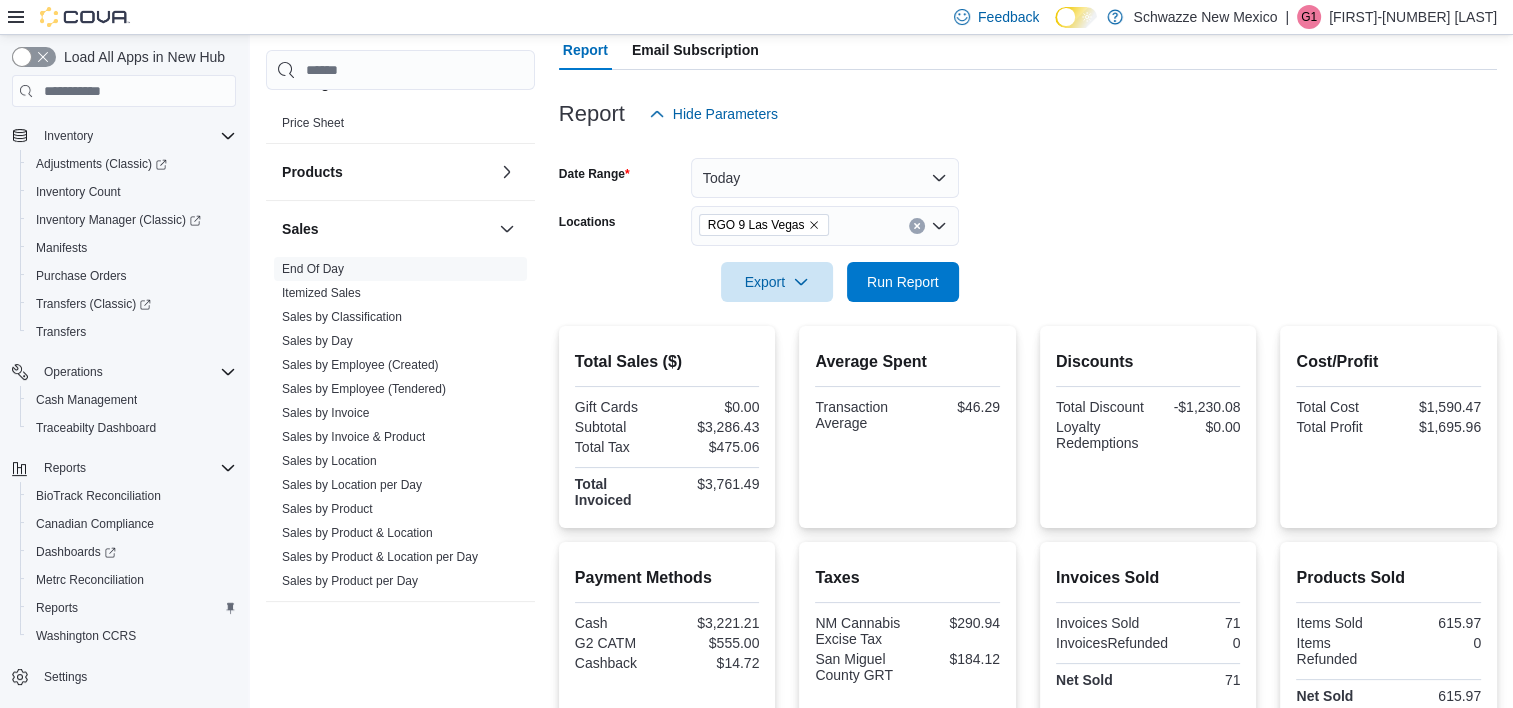scroll, scrollTop: 124, scrollLeft: 0, axis: vertical 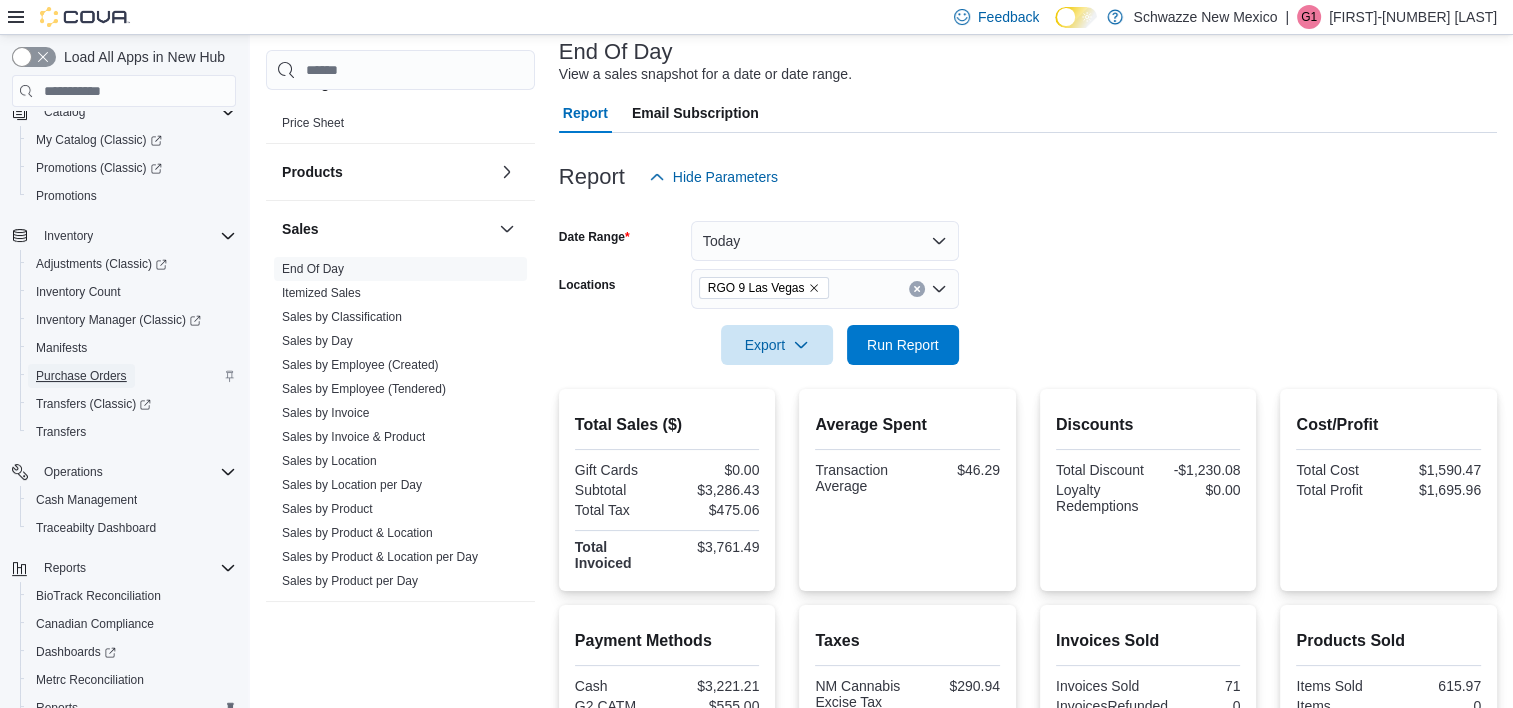 click on "Purchase Orders" at bounding box center (81, 376) 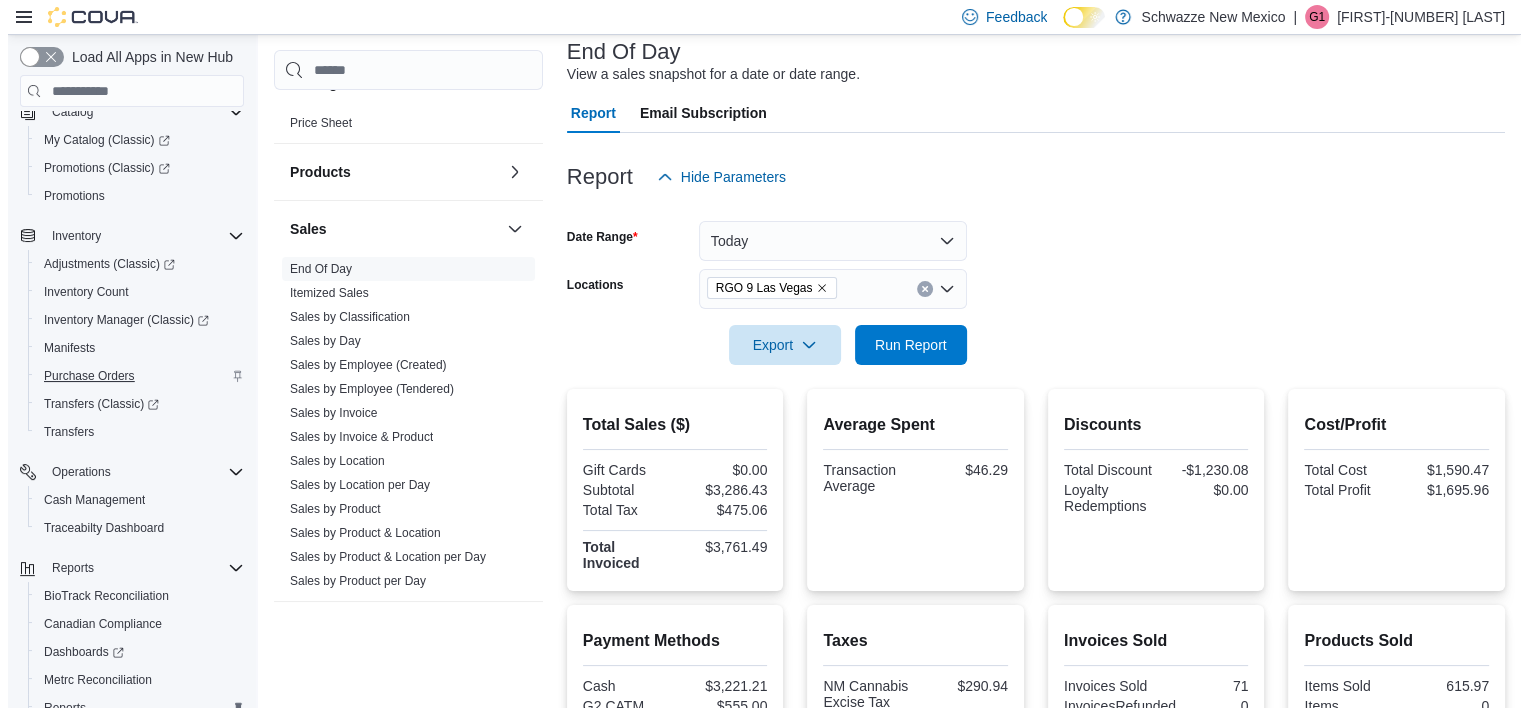 scroll, scrollTop: 0, scrollLeft: 0, axis: both 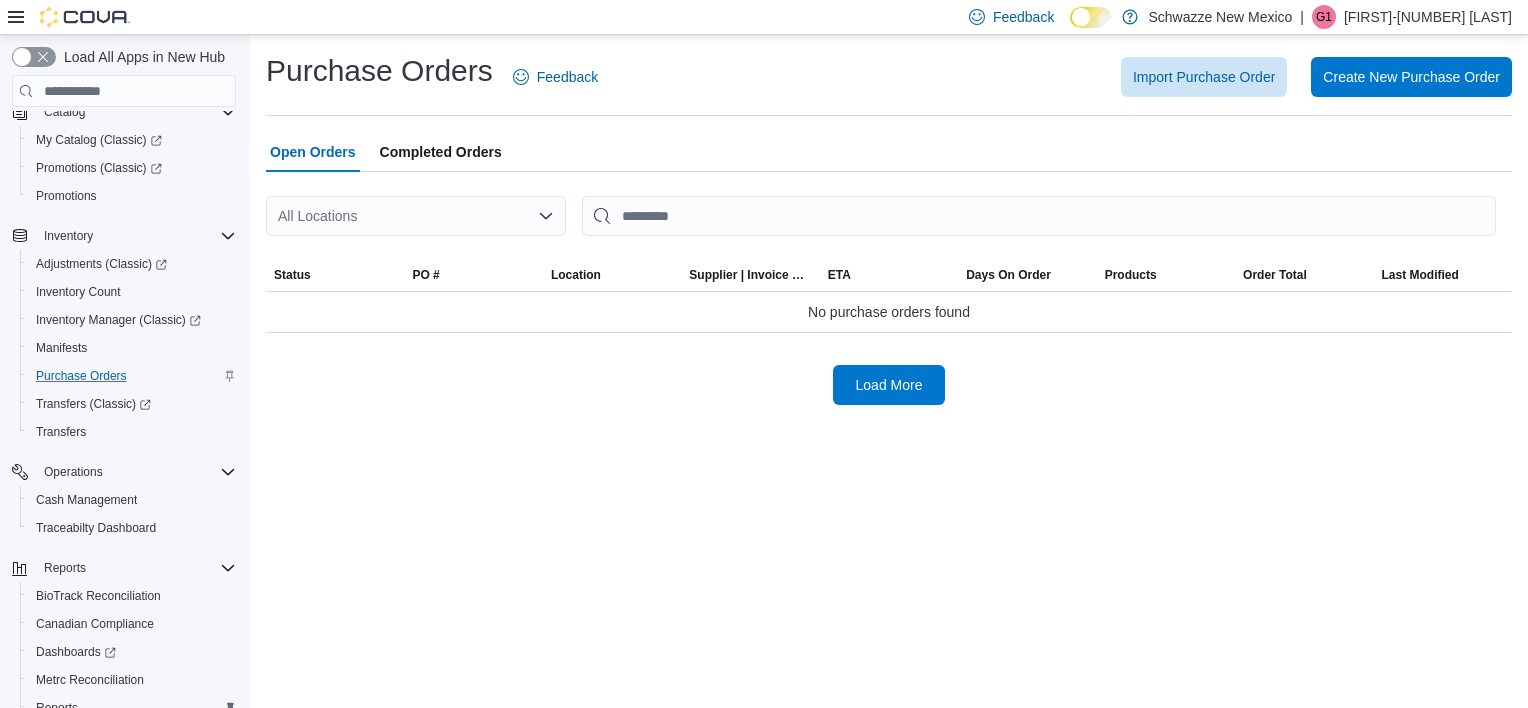click on "All Locations" at bounding box center (416, 216) 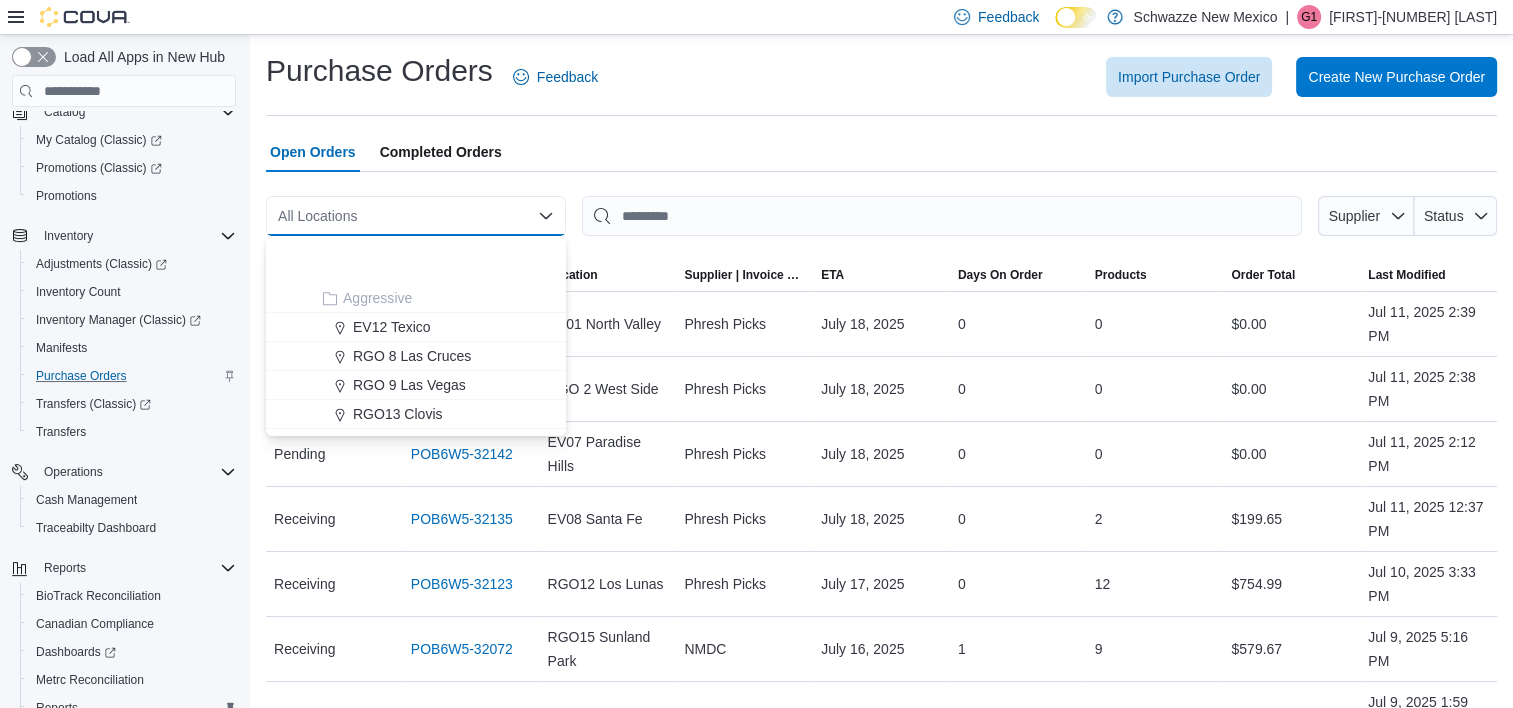 scroll, scrollTop: 988, scrollLeft: 0, axis: vertical 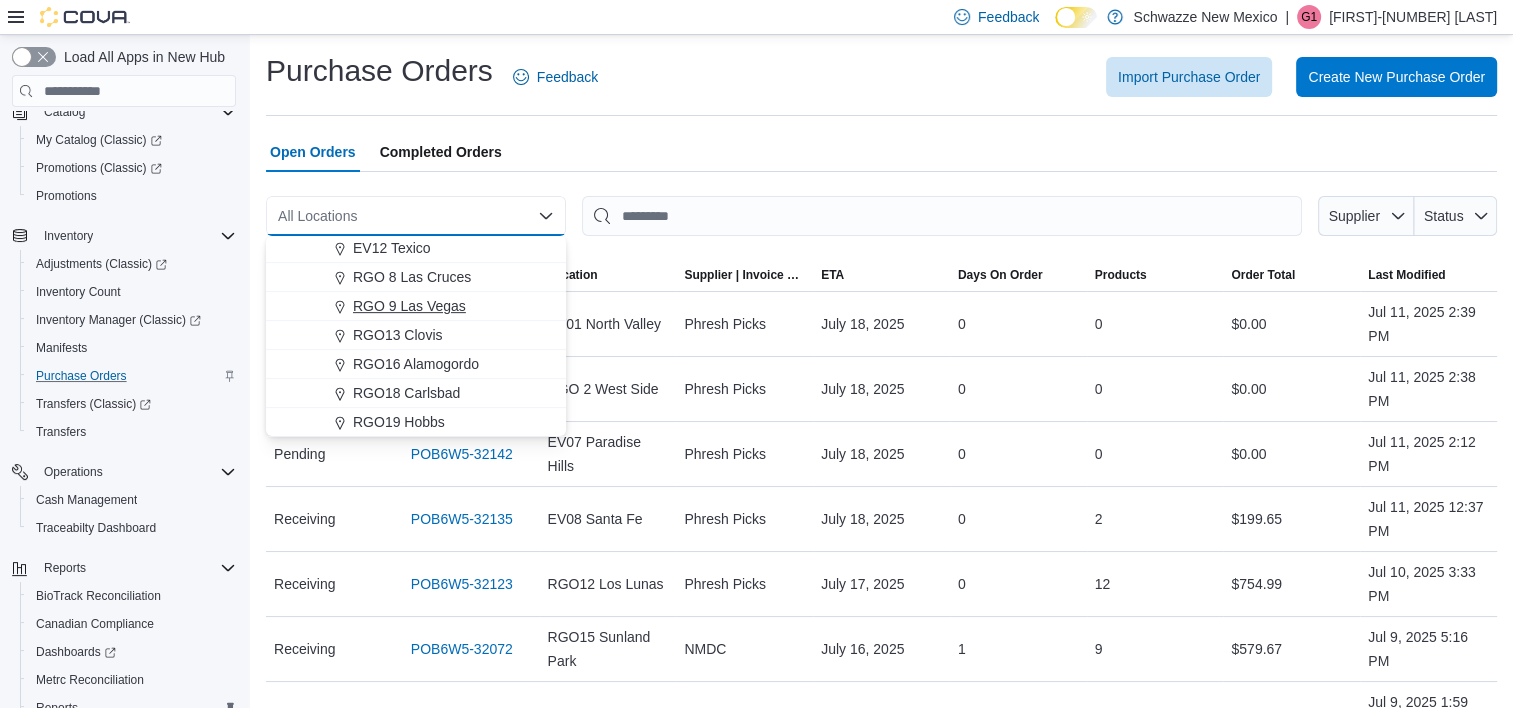 click on "RGO 9 Las Vegas" at bounding box center [409, 306] 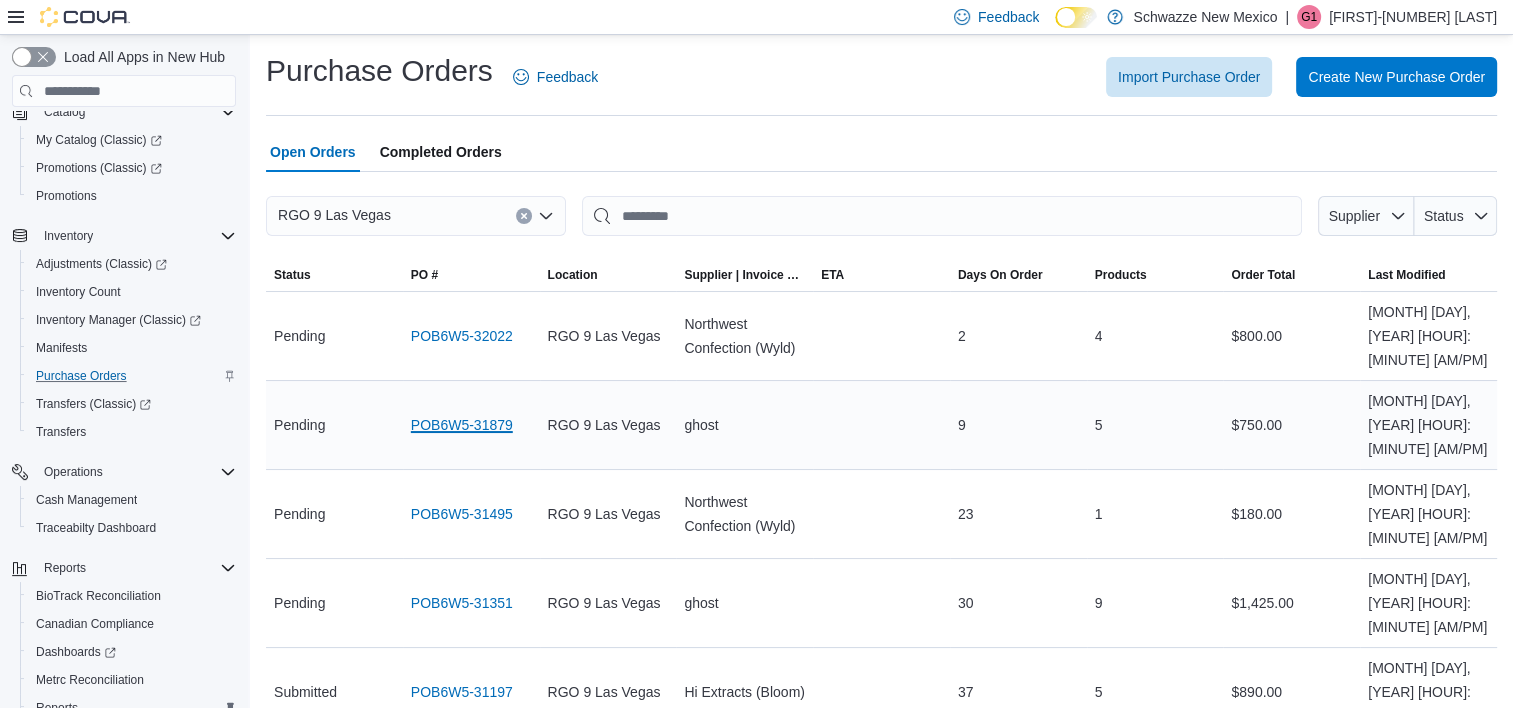 click on "POB6W5-31879" at bounding box center [462, 425] 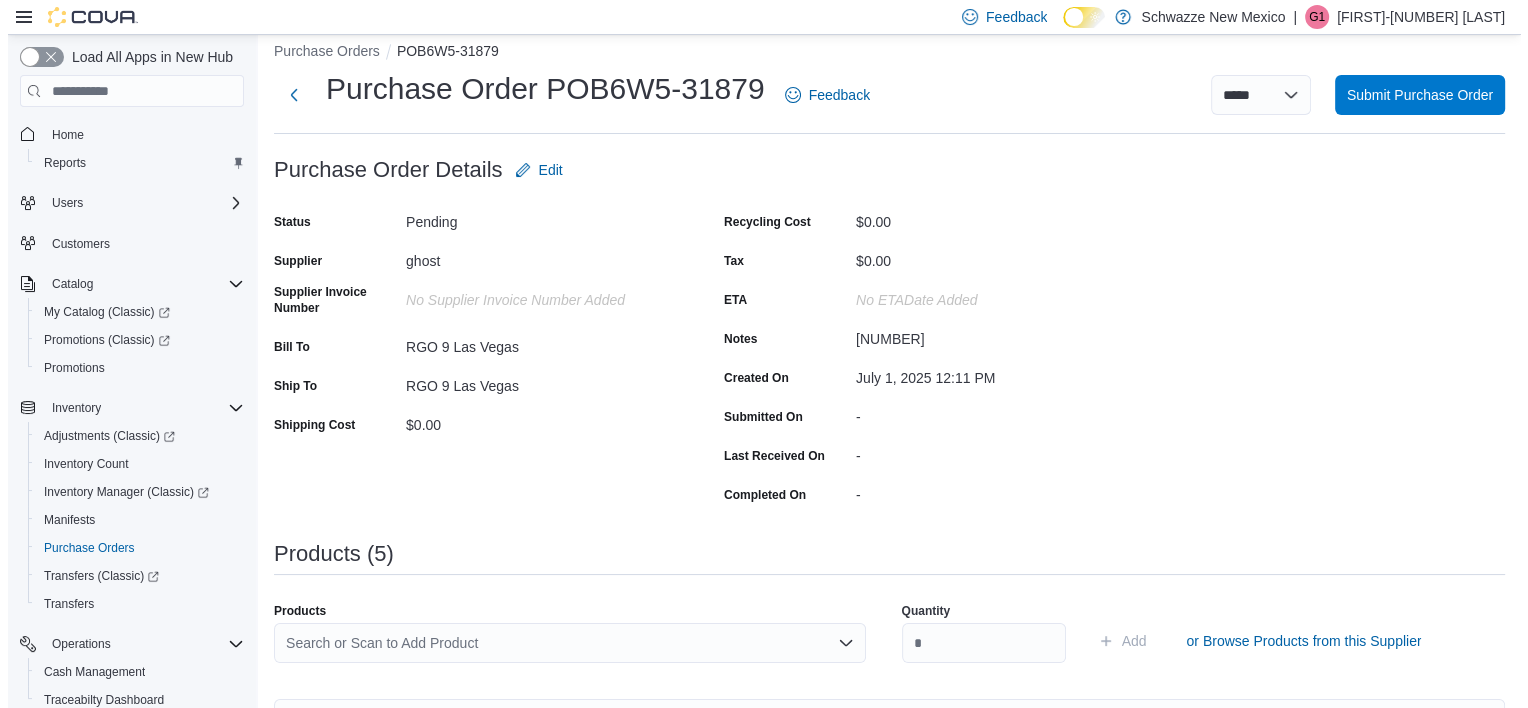 scroll, scrollTop: 0, scrollLeft: 0, axis: both 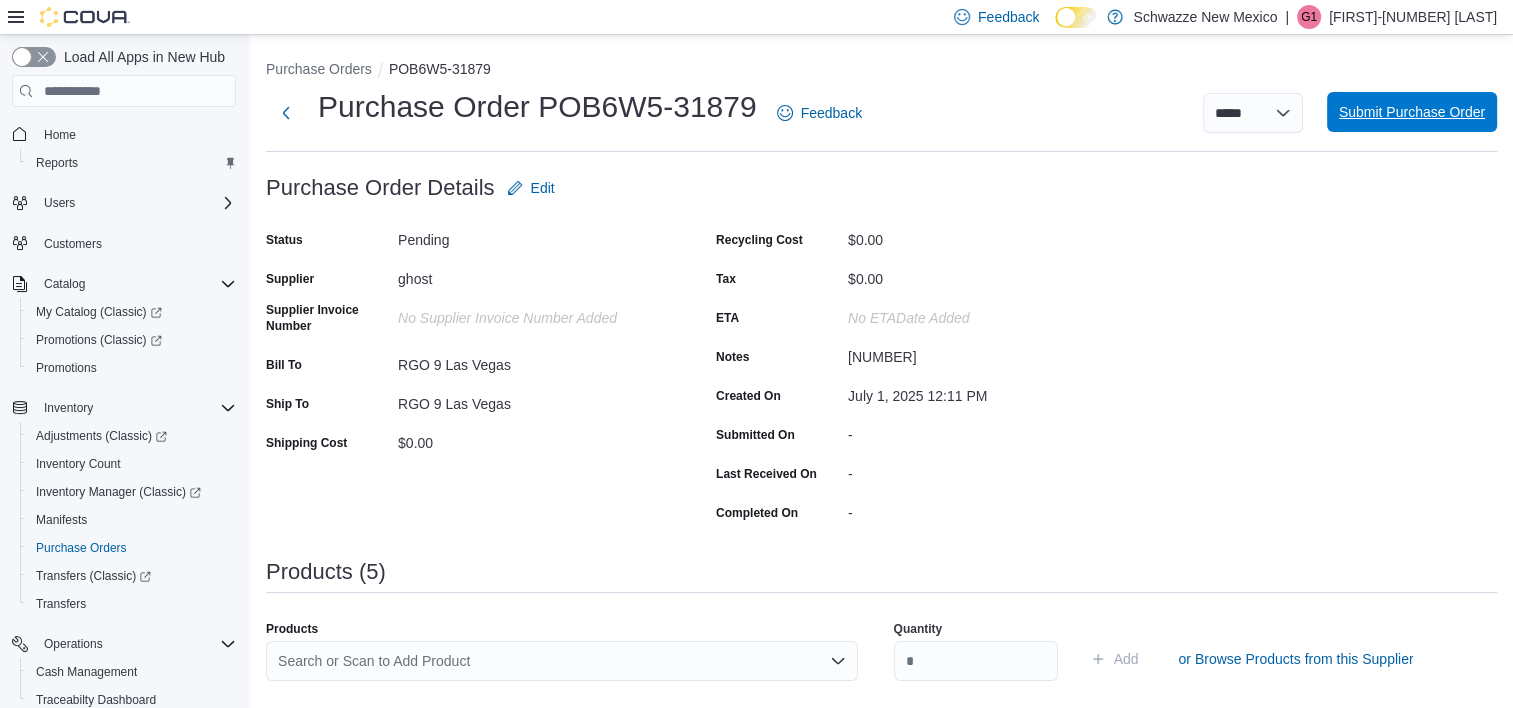 click on "Submit Purchase Order" at bounding box center [1412, 112] 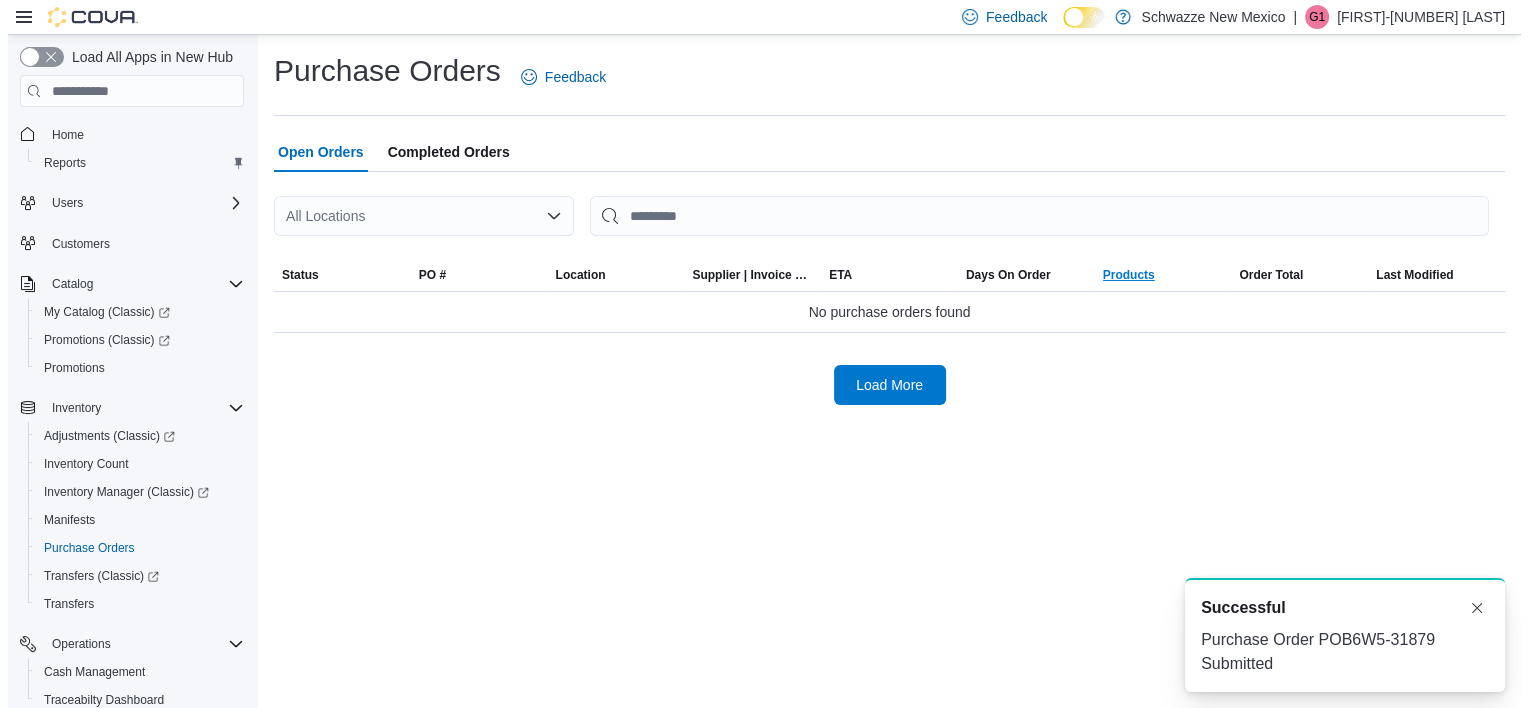 scroll, scrollTop: 0, scrollLeft: 0, axis: both 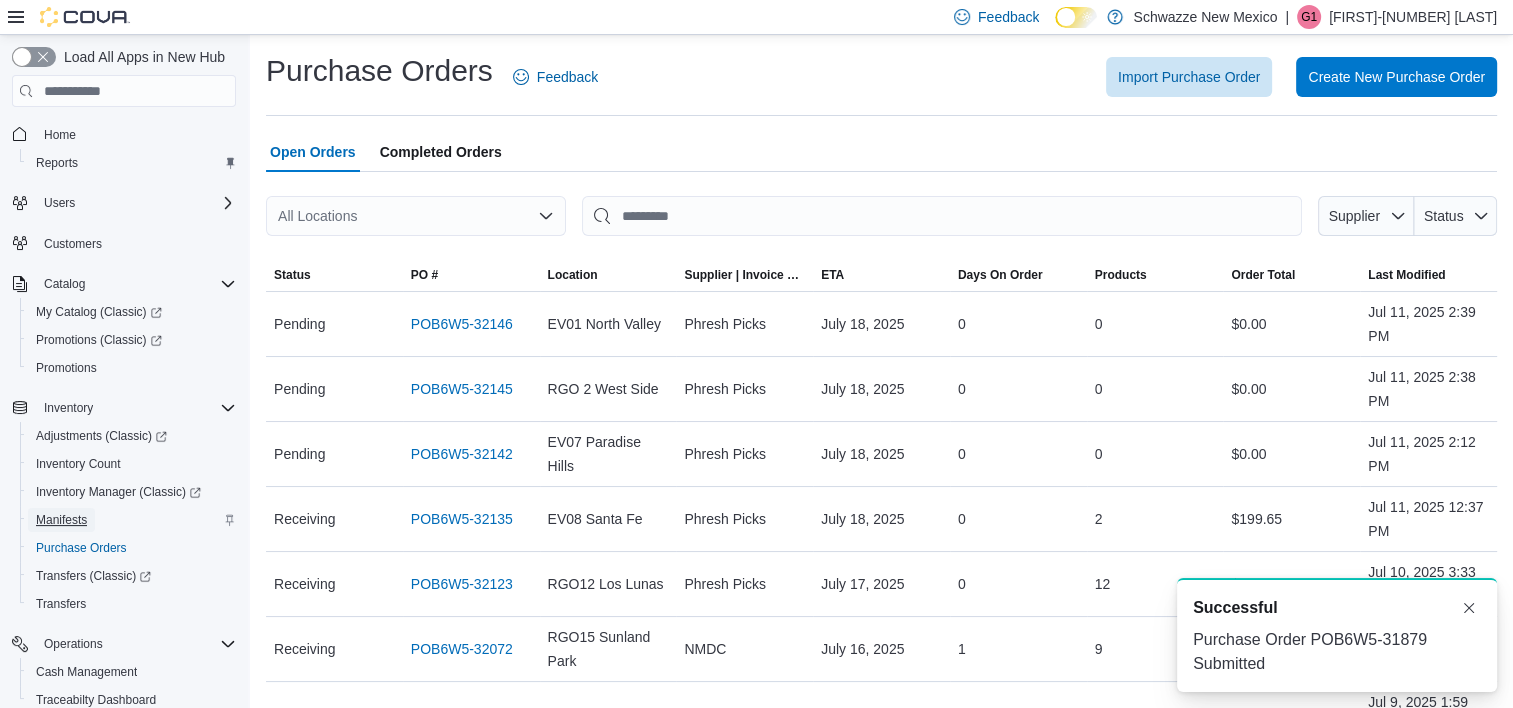 click on "Manifests" at bounding box center [61, 520] 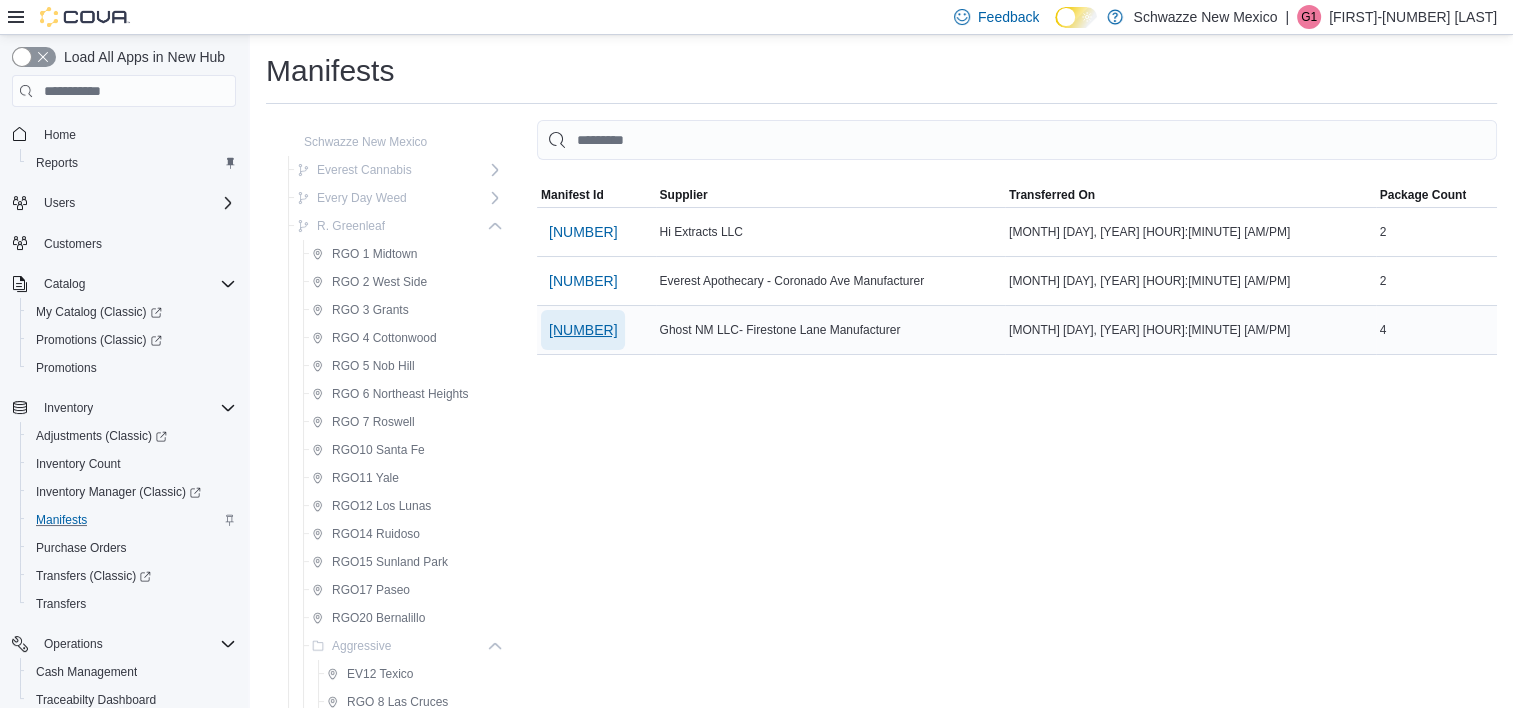 click on "7294108611266439" at bounding box center (583, 330) 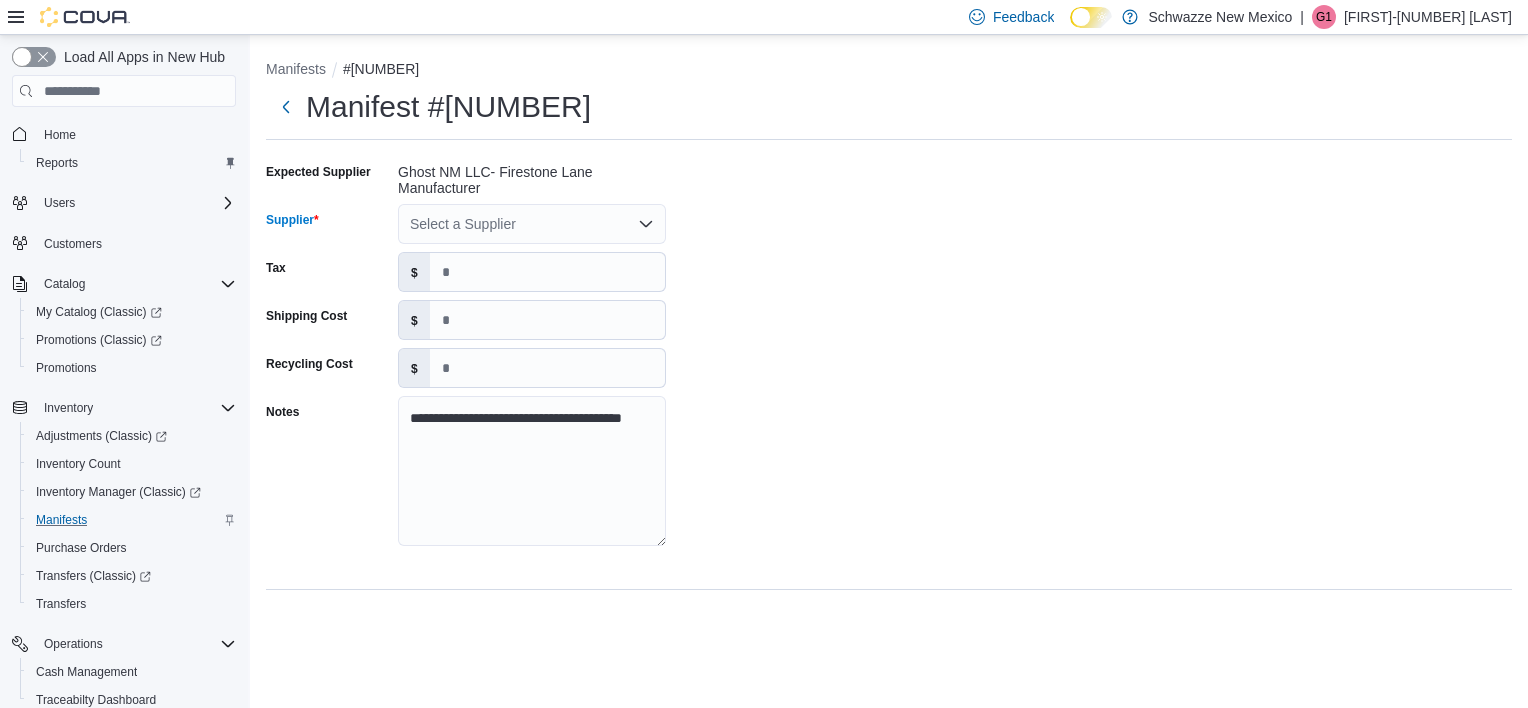 click on "Select a Supplier" at bounding box center (532, 224) 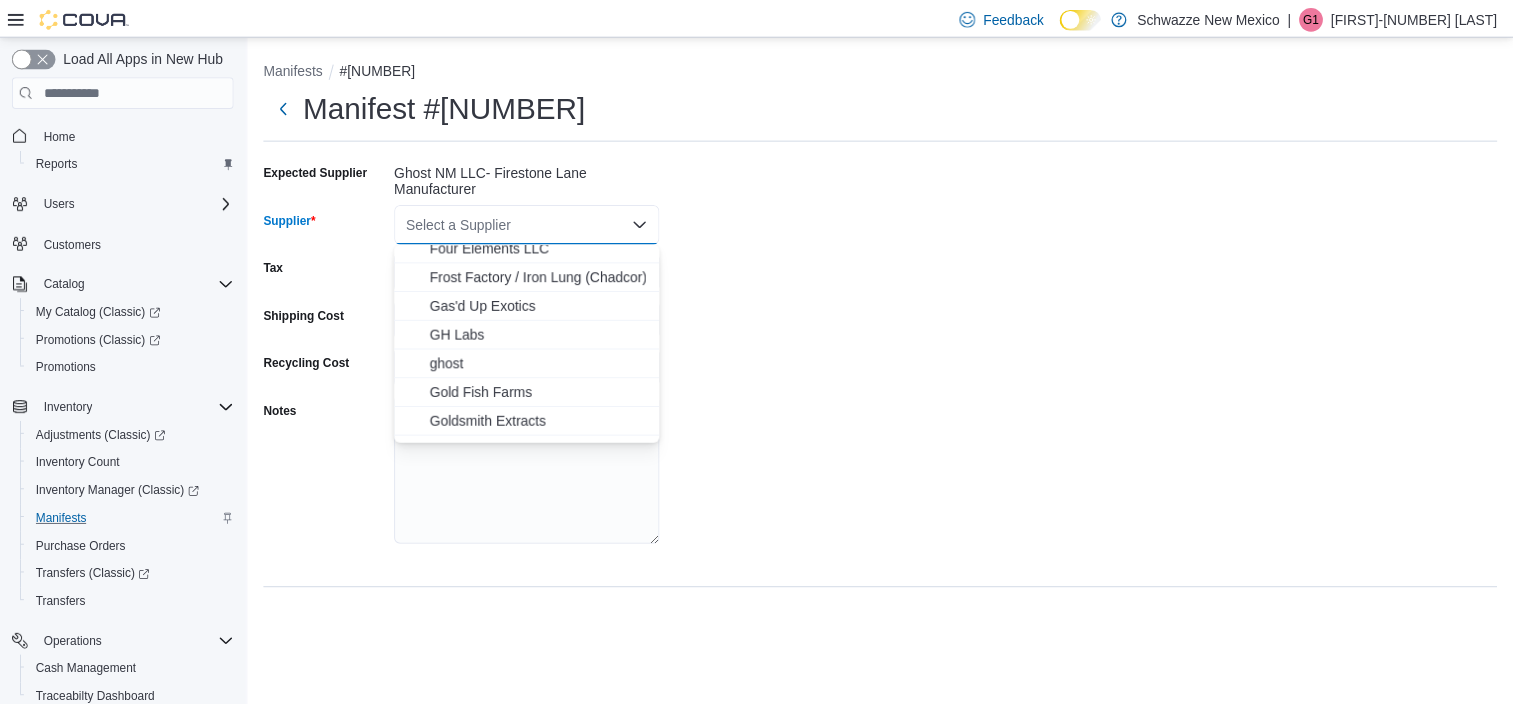 scroll, scrollTop: 1000, scrollLeft: 0, axis: vertical 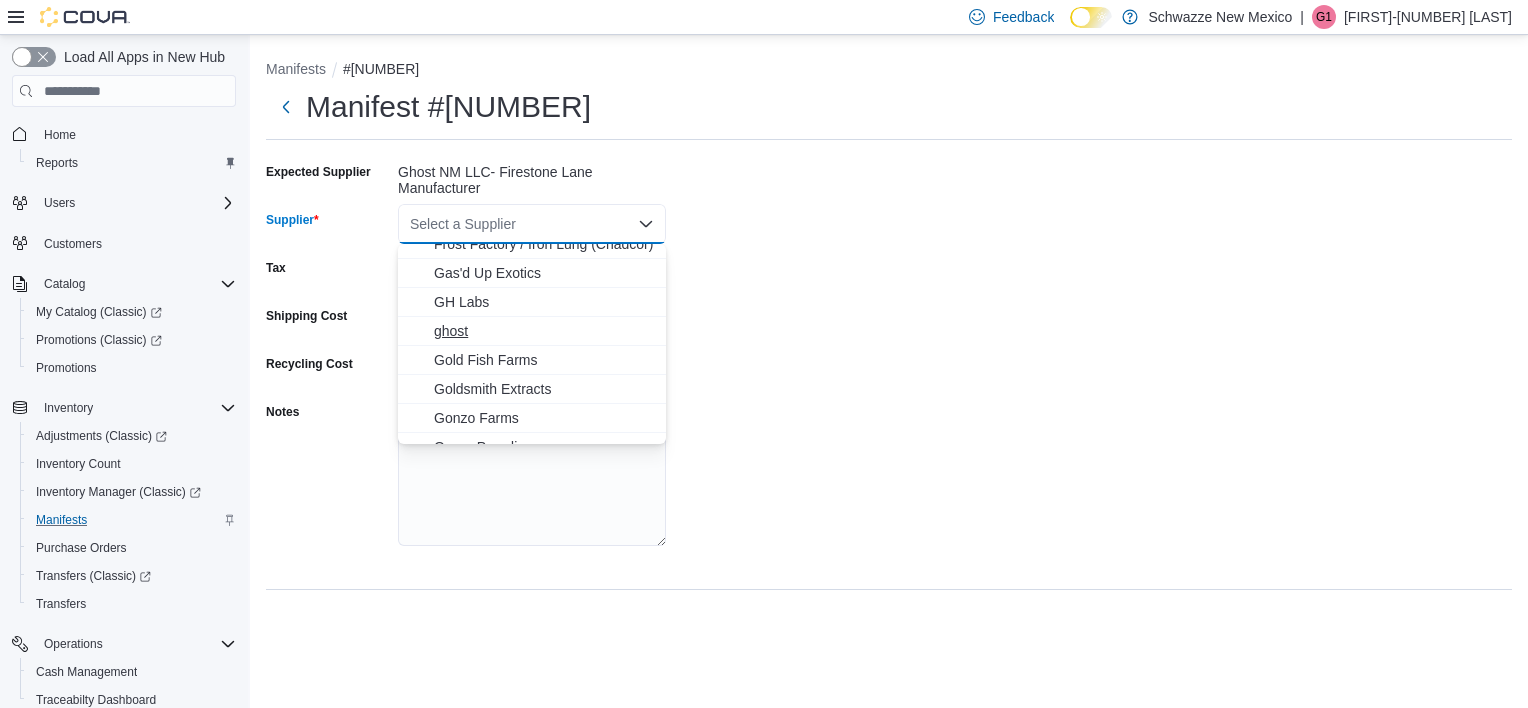 click on "ghost" at bounding box center [544, 331] 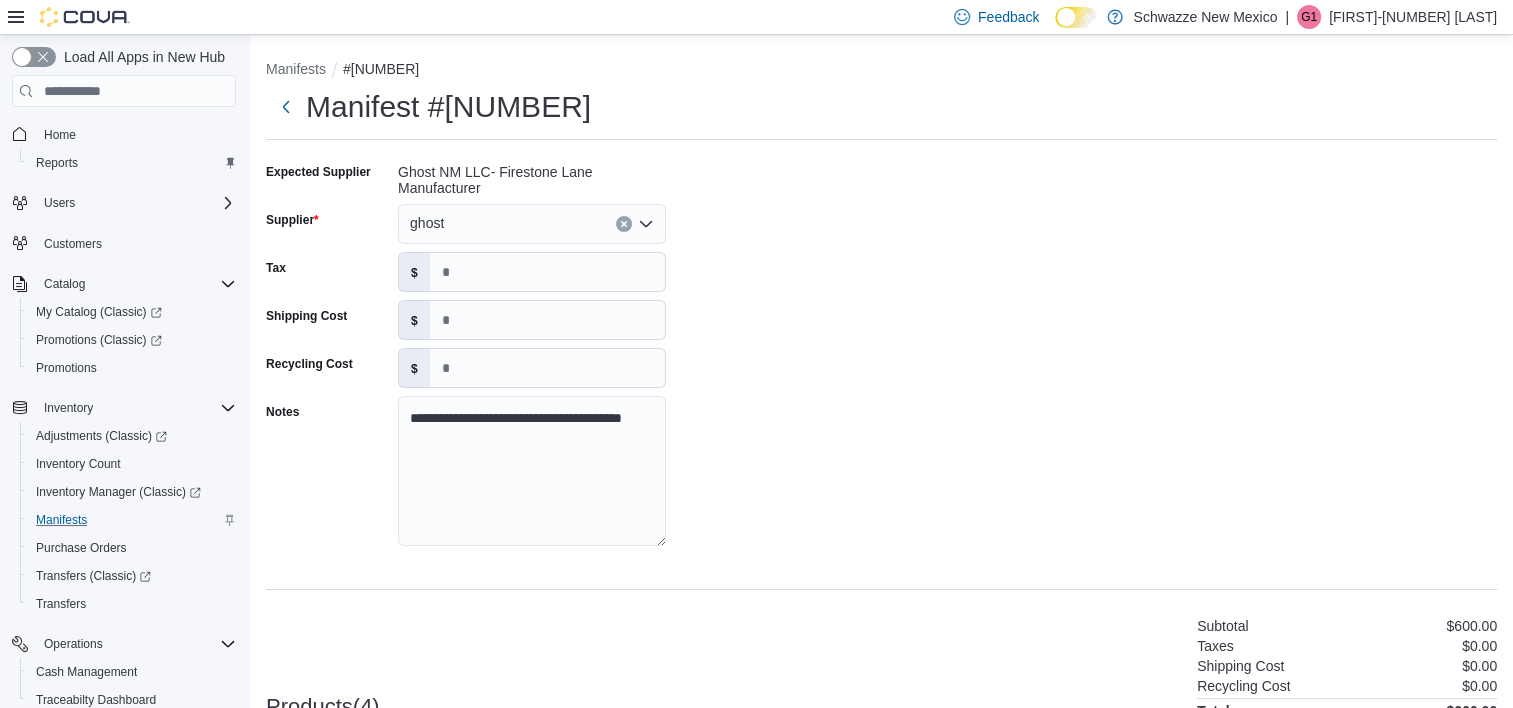 click on "**********" at bounding box center (881, 360) 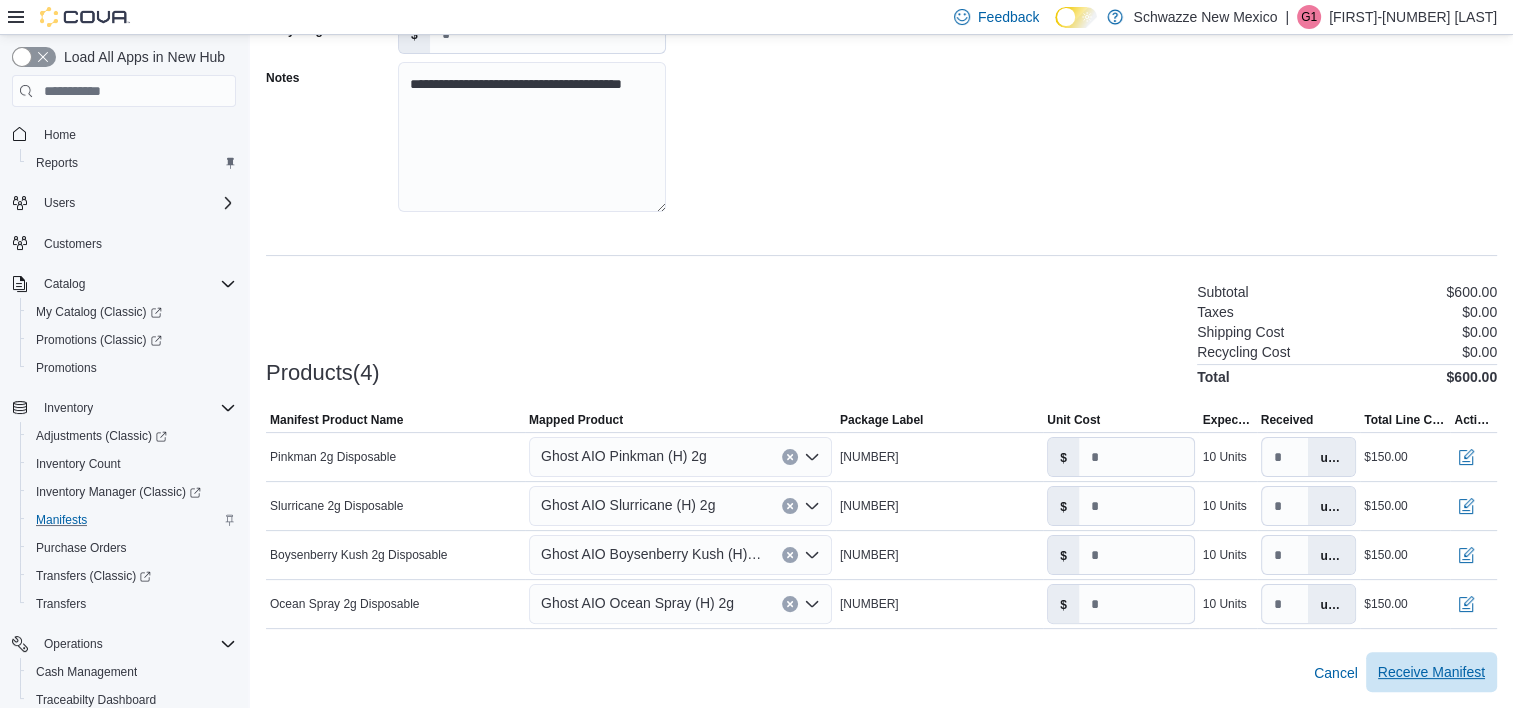 click on "Receive Manifest" at bounding box center (1431, 672) 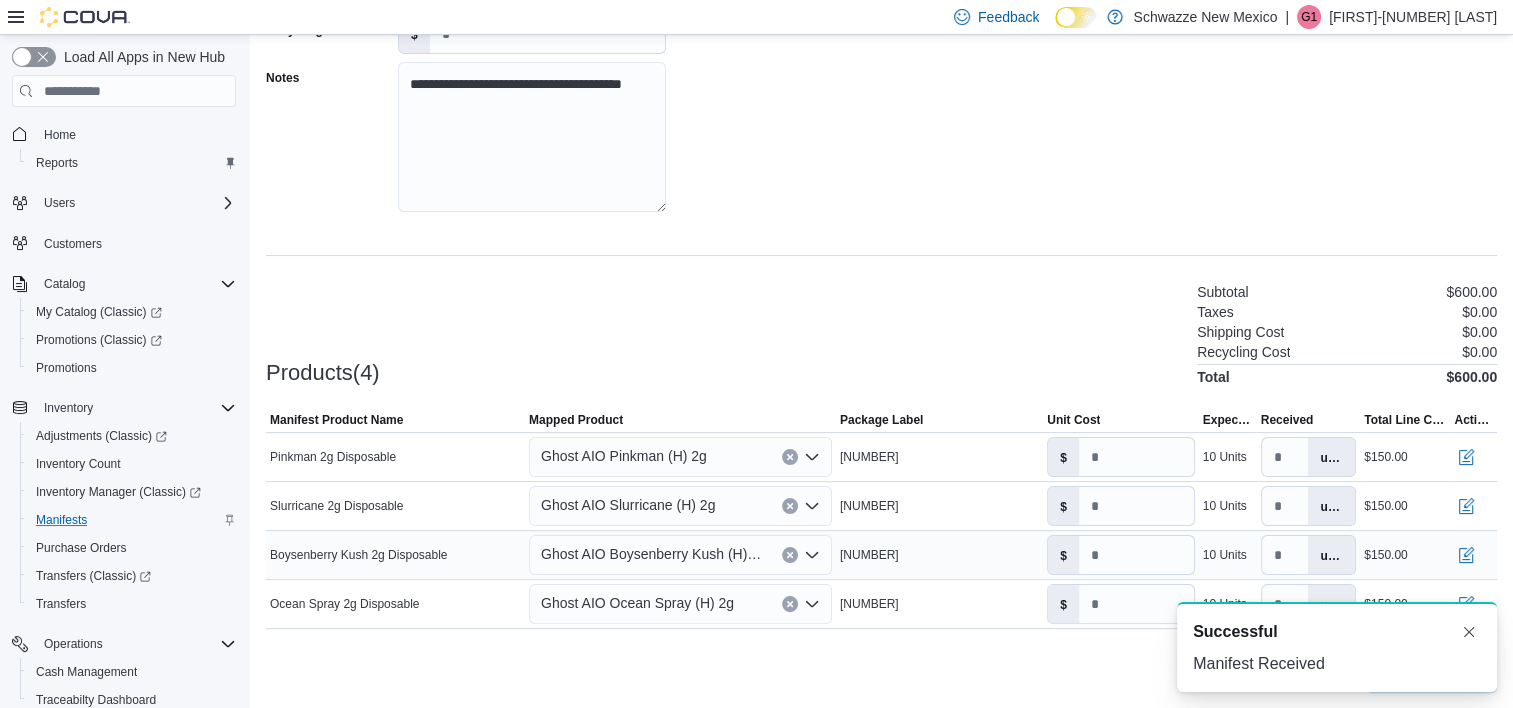 scroll, scrollTop: 0, scrollLeft: 0, axis: both 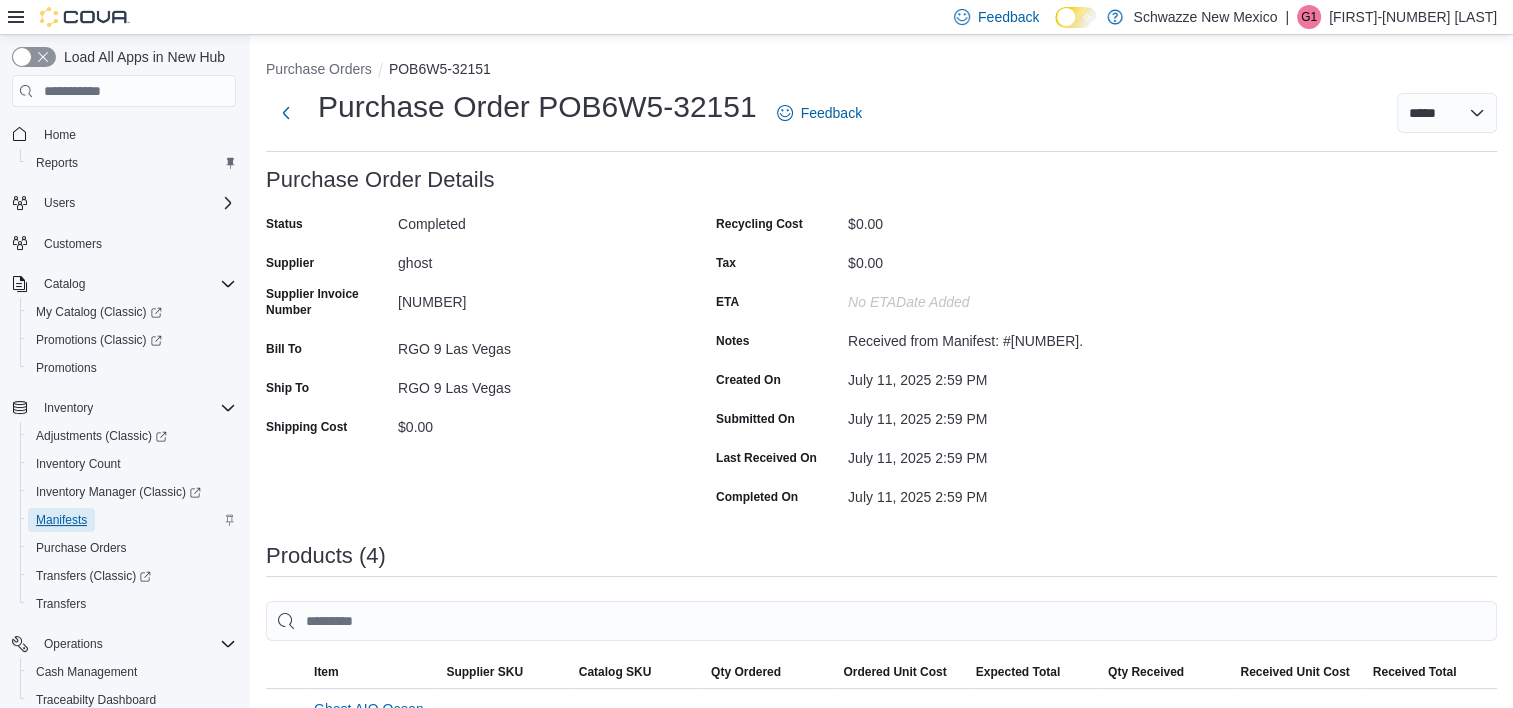click on "Manifests" at bounding box center (61, 520) 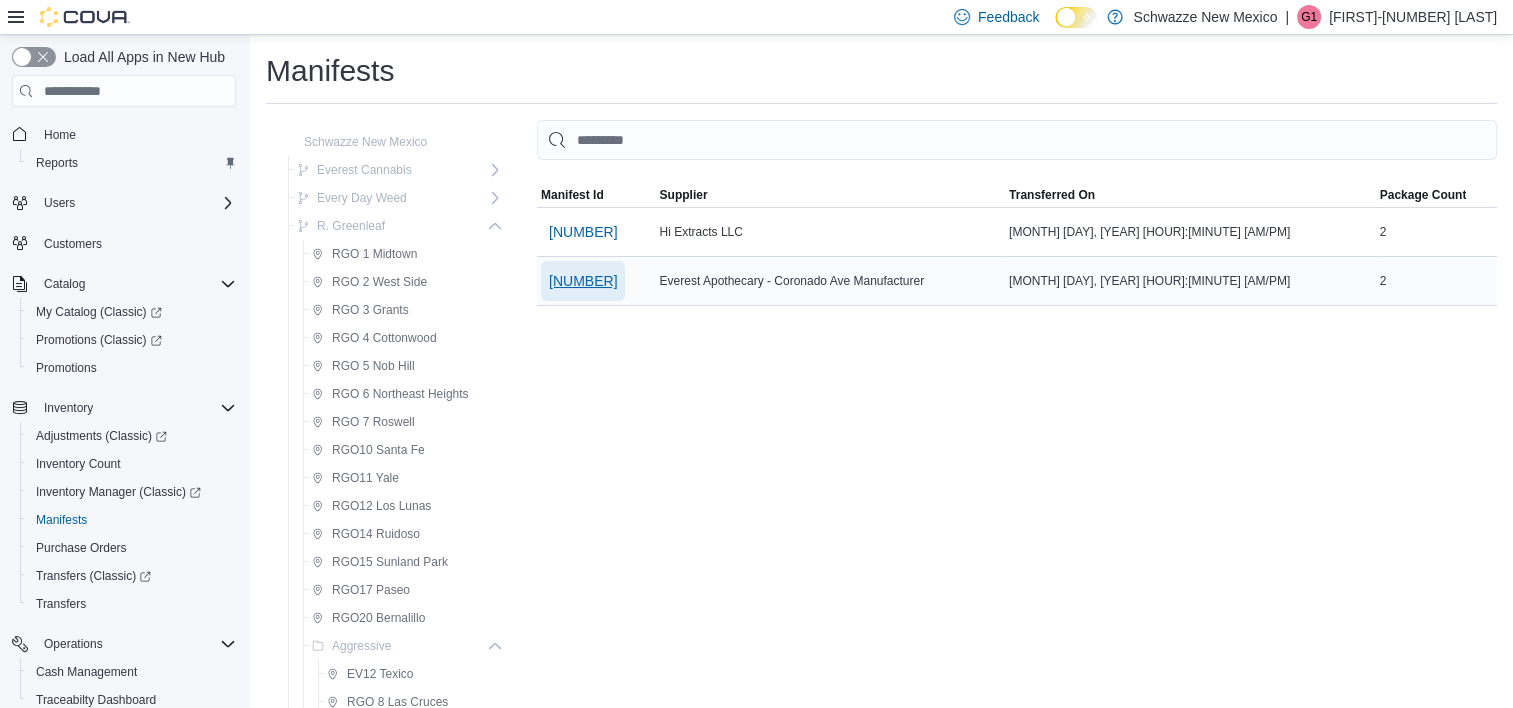 click on "6428156665126878" at bounding box center (583, 281) 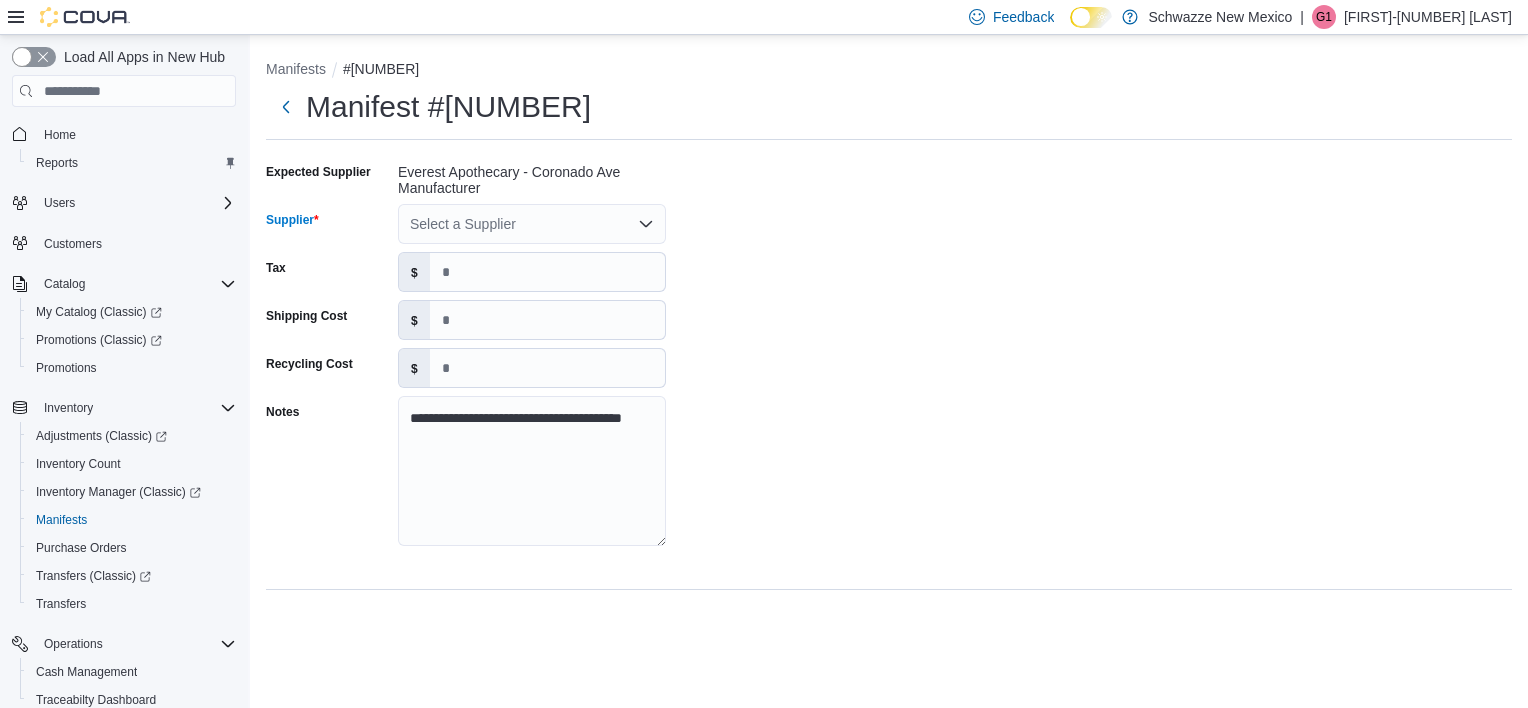 click on "Select a Supplier" at bounding box center (532, 224) 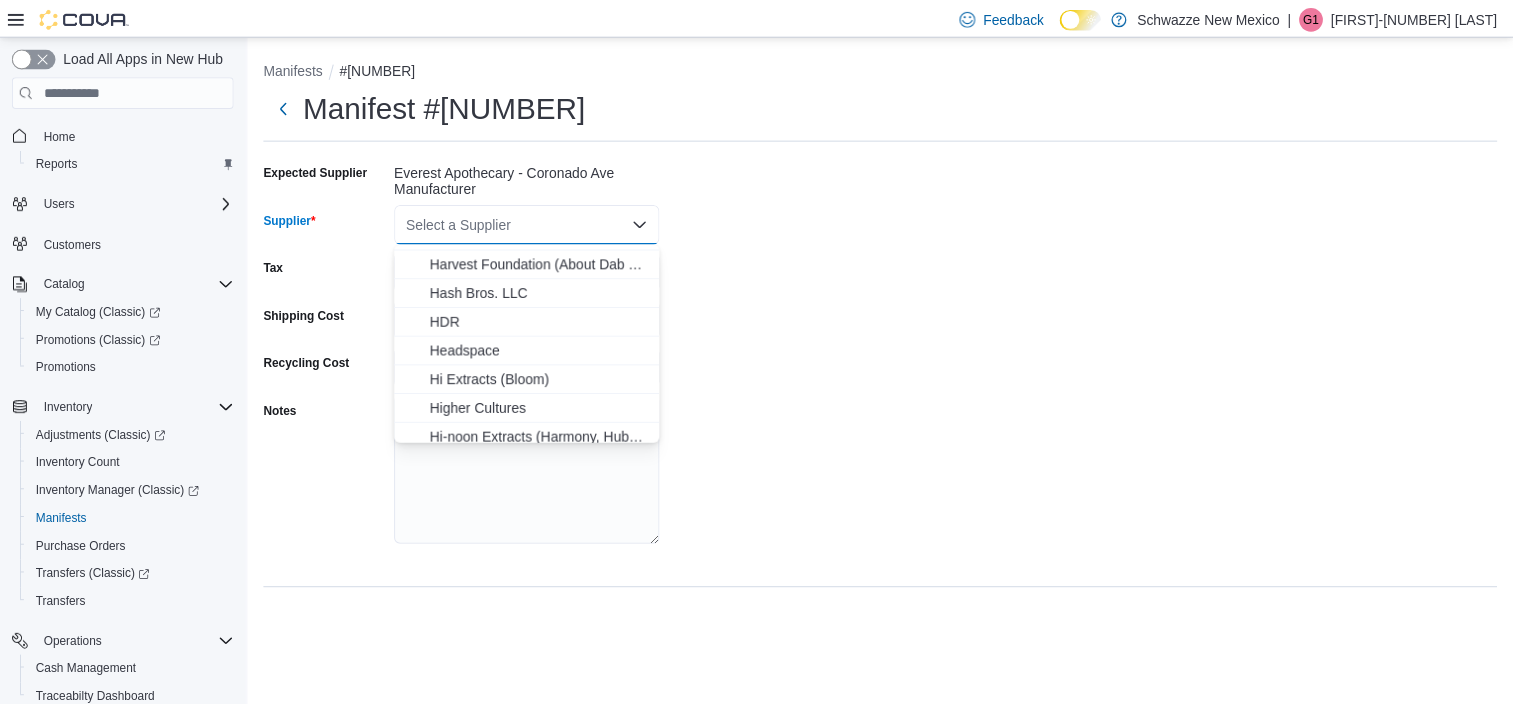 scroll, scrollTop: 1300, scrollLeft: 0, axis: vertical 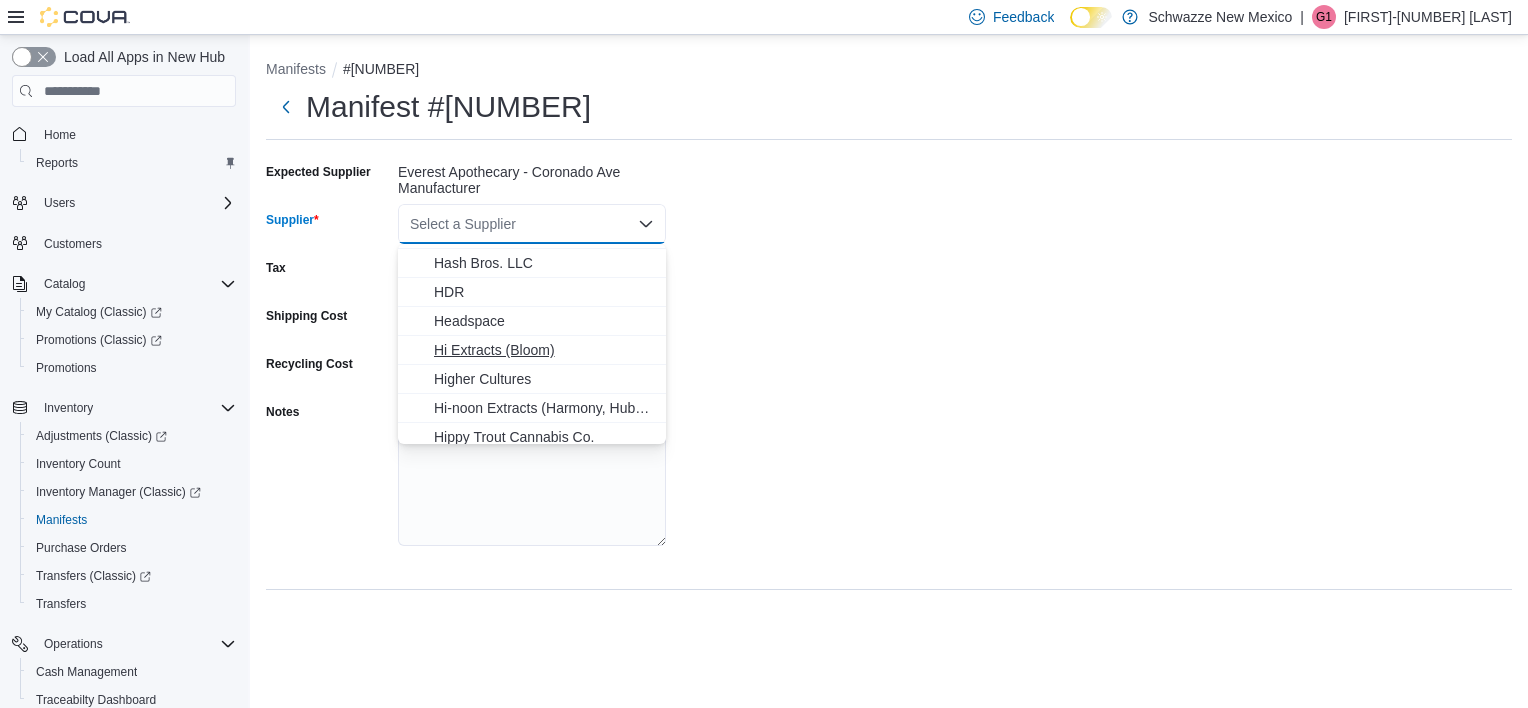 click on "Hi Extracts (Bloom)" at bounding box center (544, 350) 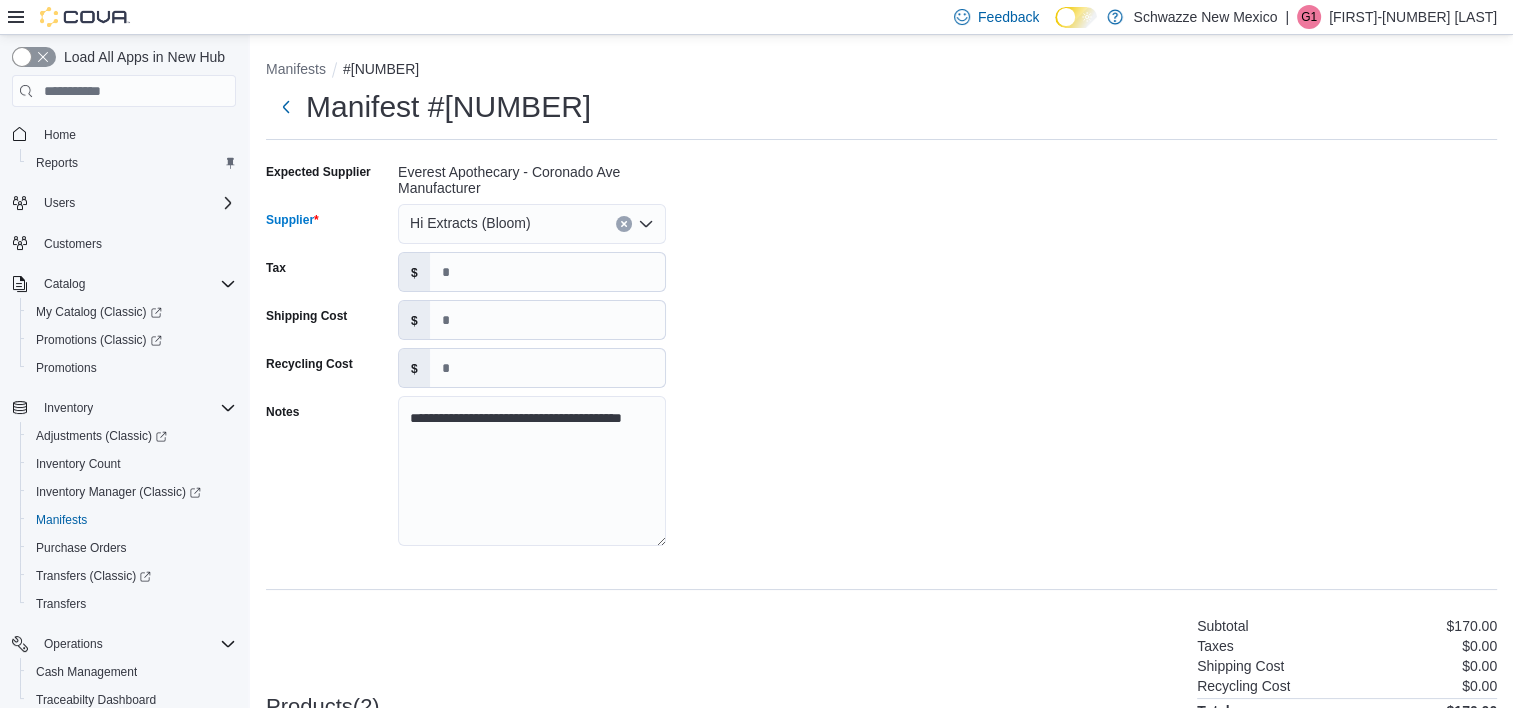 click on "**********" at bounding box center (881, 360) 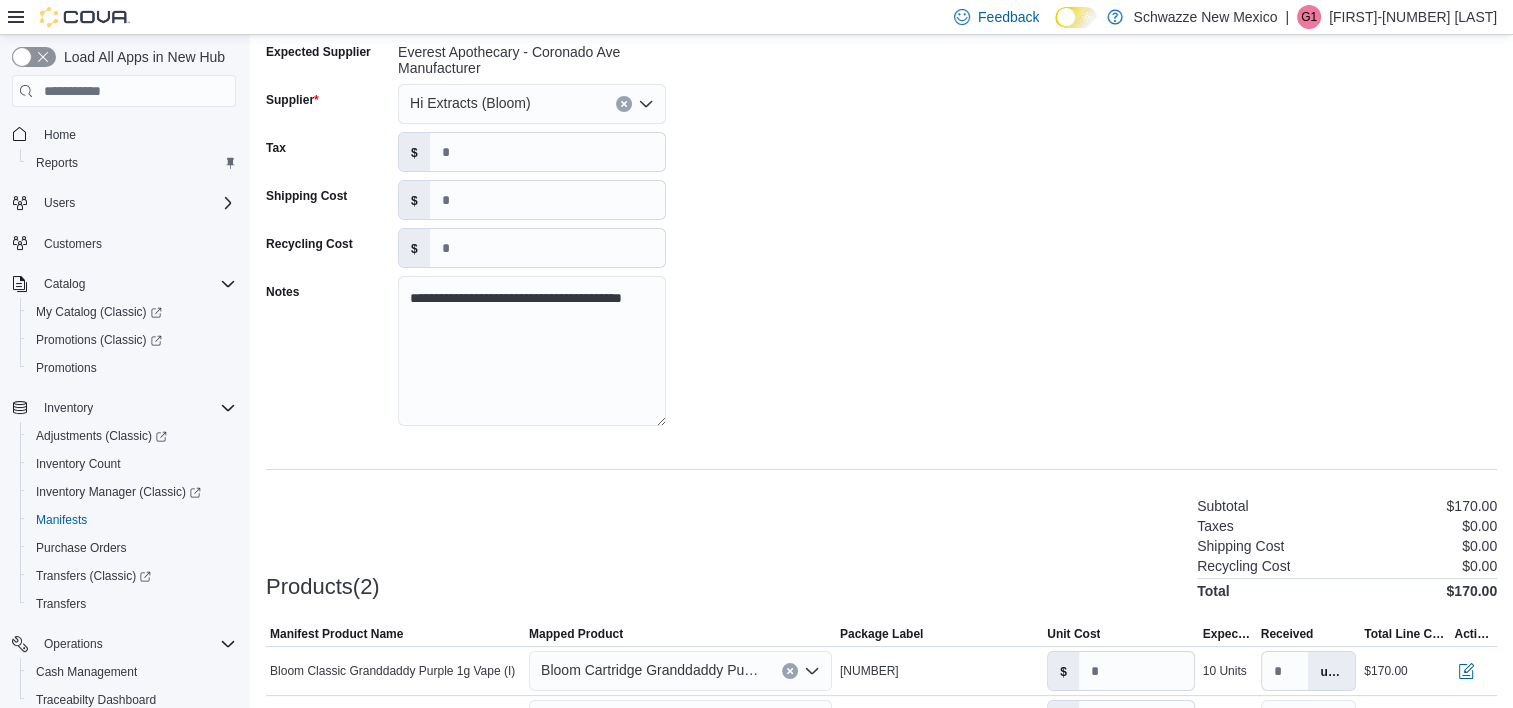 scroll, scrollTop: 236, scrollLeft: 0, axis: vertical 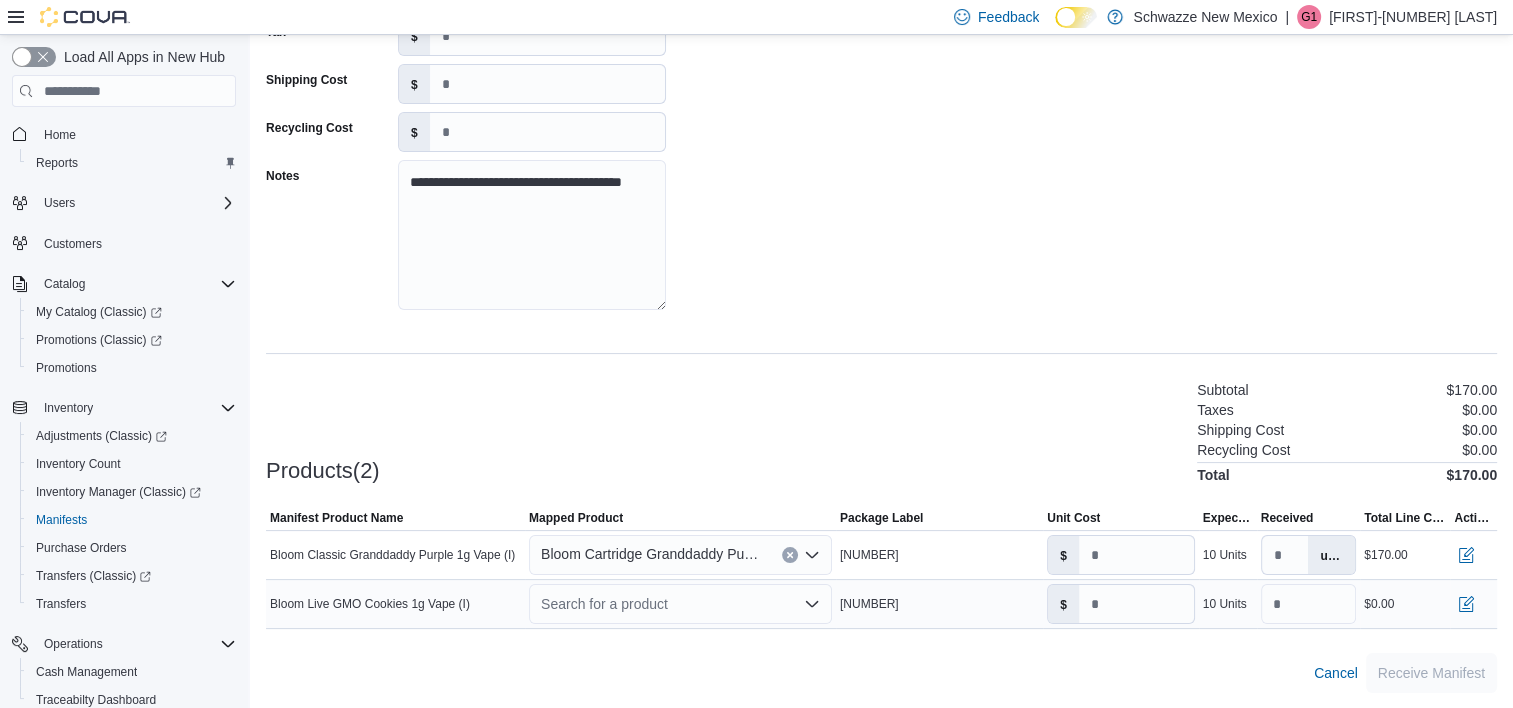 click on "Search for a product" at bounding box center [680, 604] 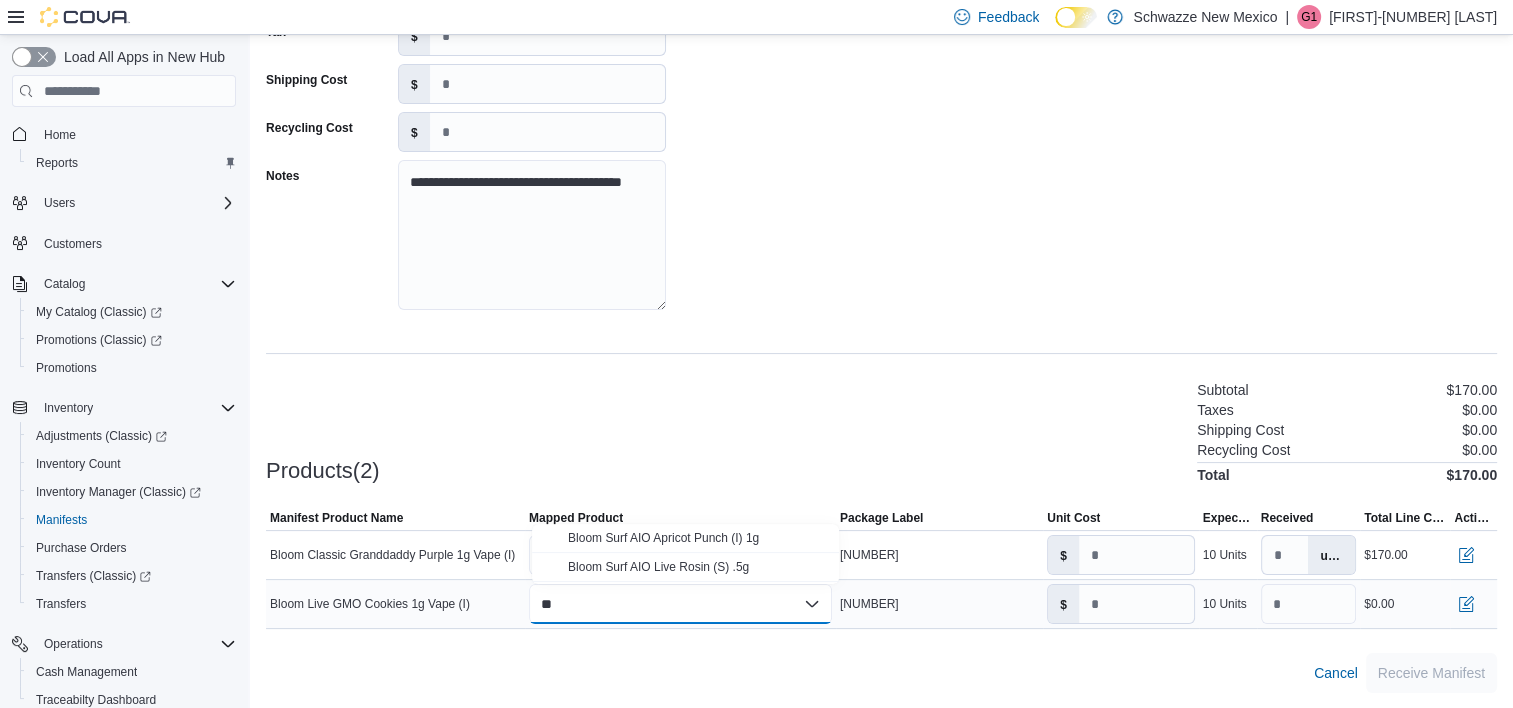 type on "*" 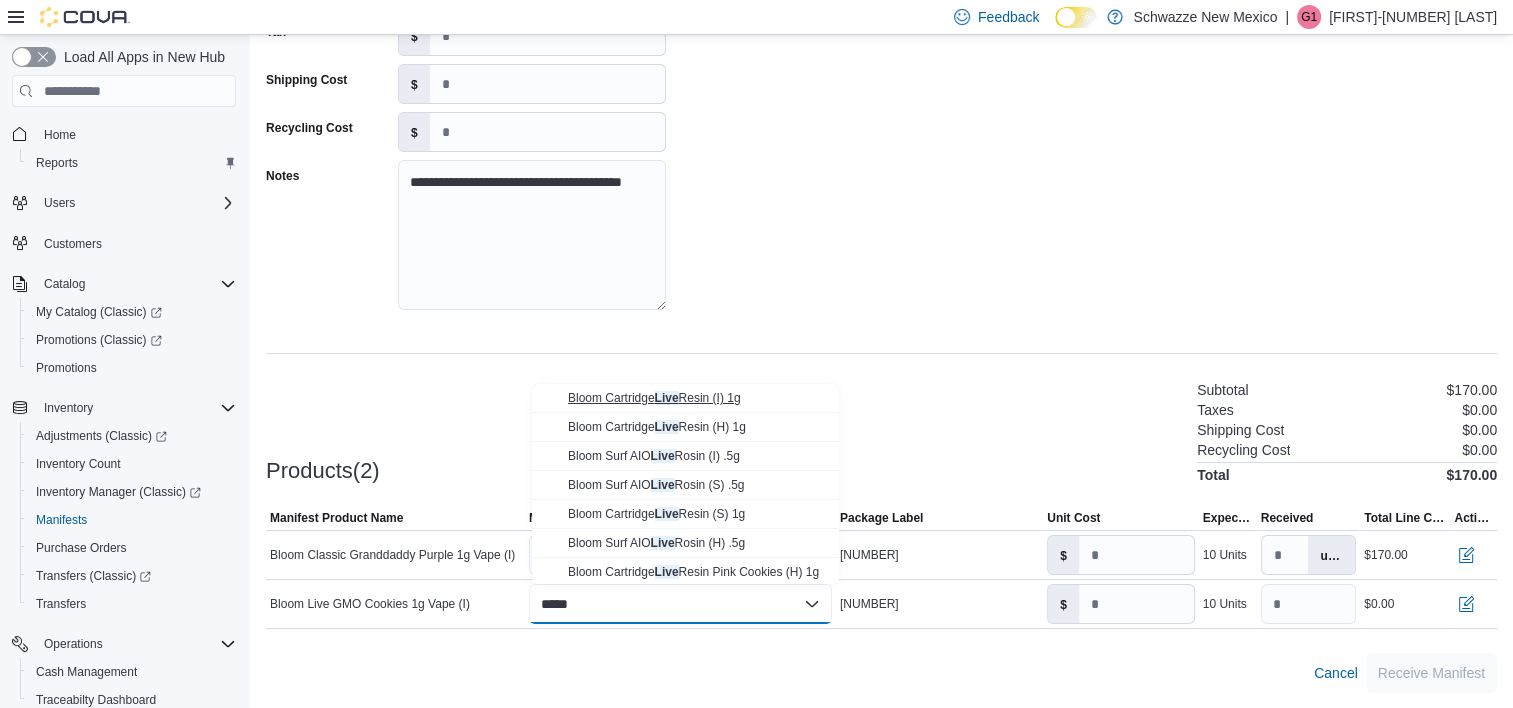 type on "****" 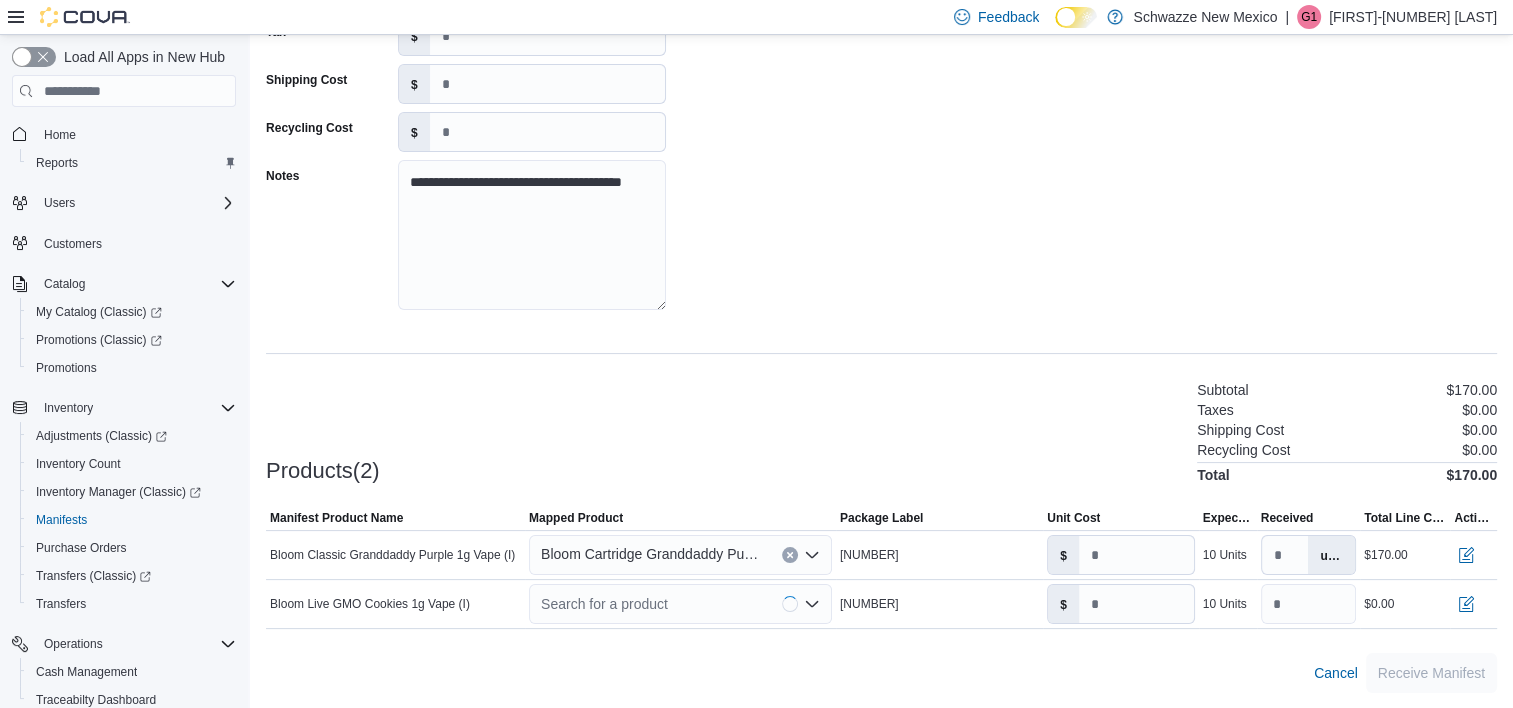 type on "**" 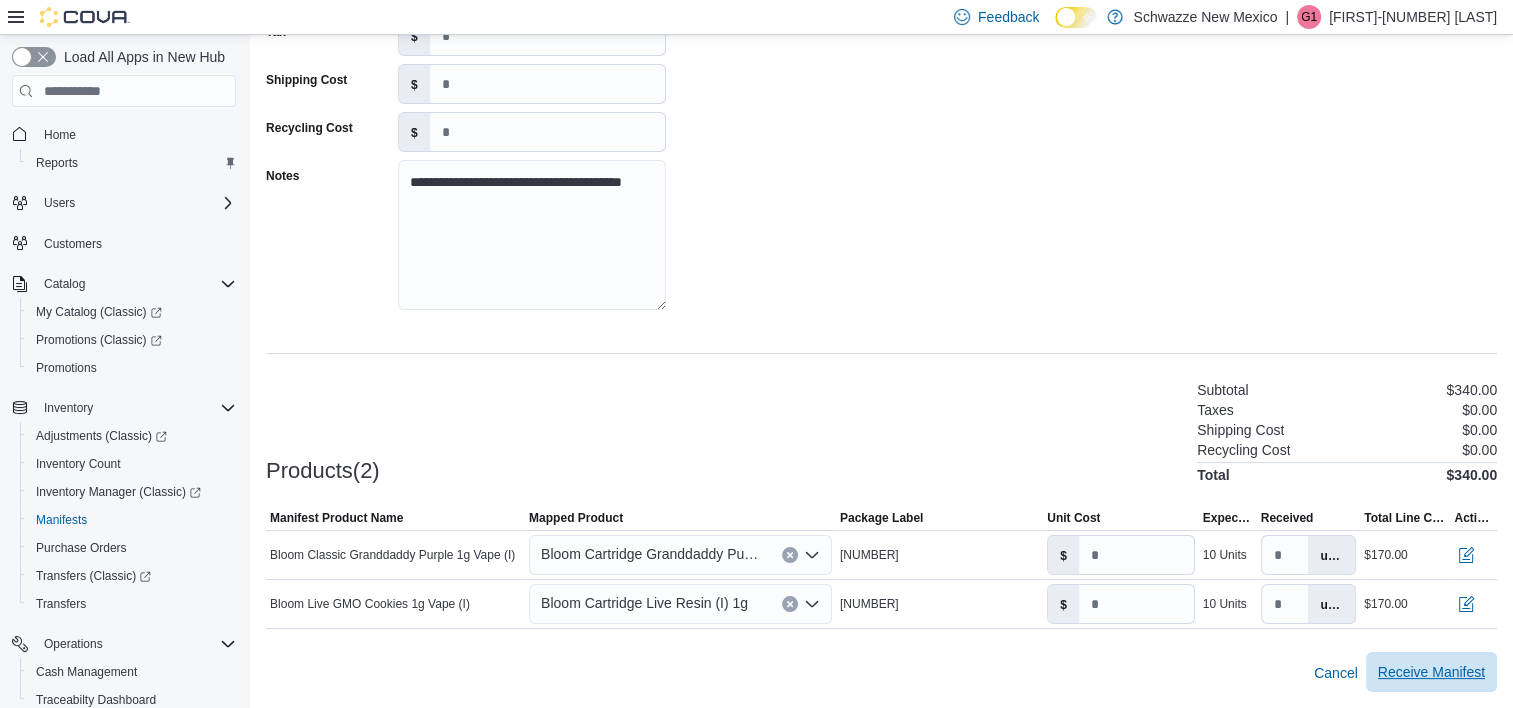 click on "Receive Manifest" at bounding box center (1431, 672) 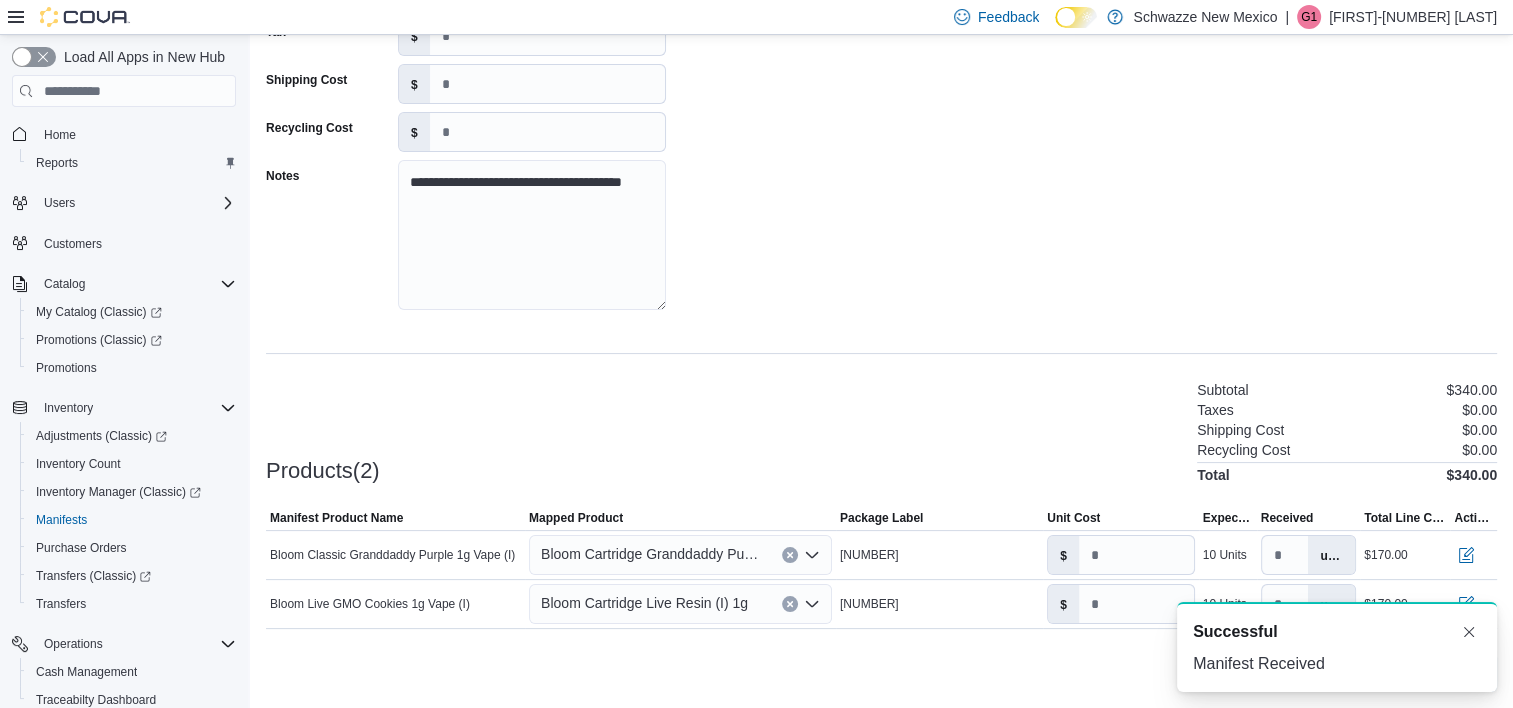 scroll, scrollTop: 0, scrollLeft: 0, axis: both 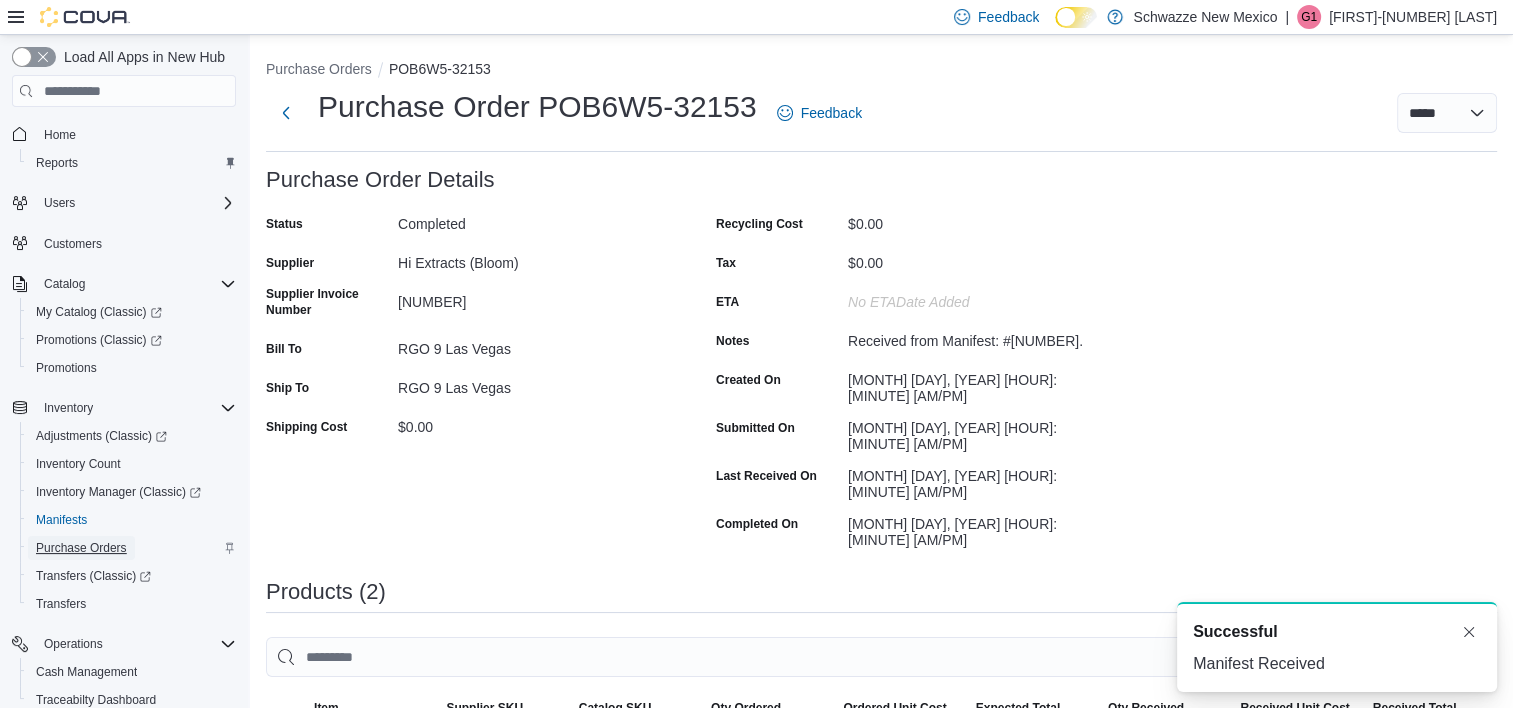 click on "Purchase Orders" at bounding box center [81, 548] 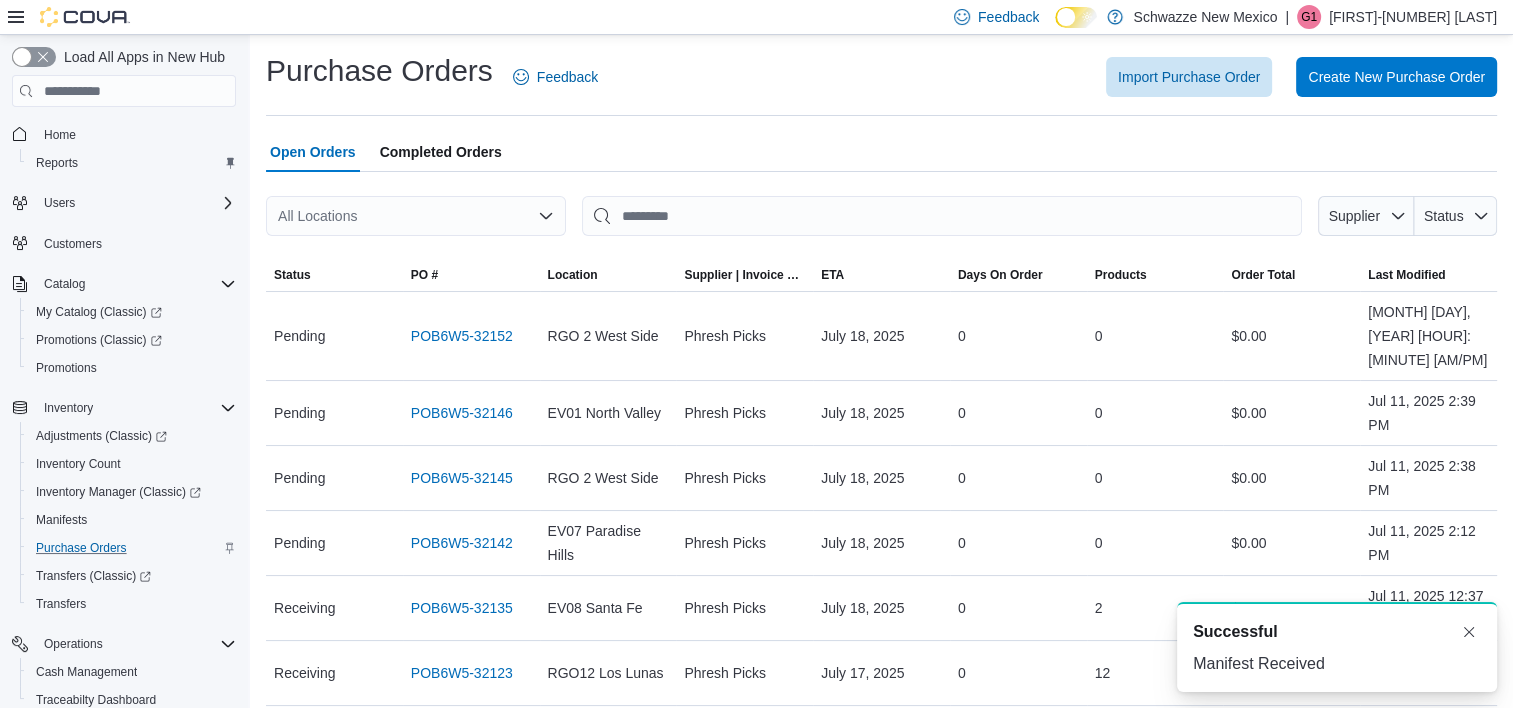 click on "All Locations" at bounding box center (416, 216) 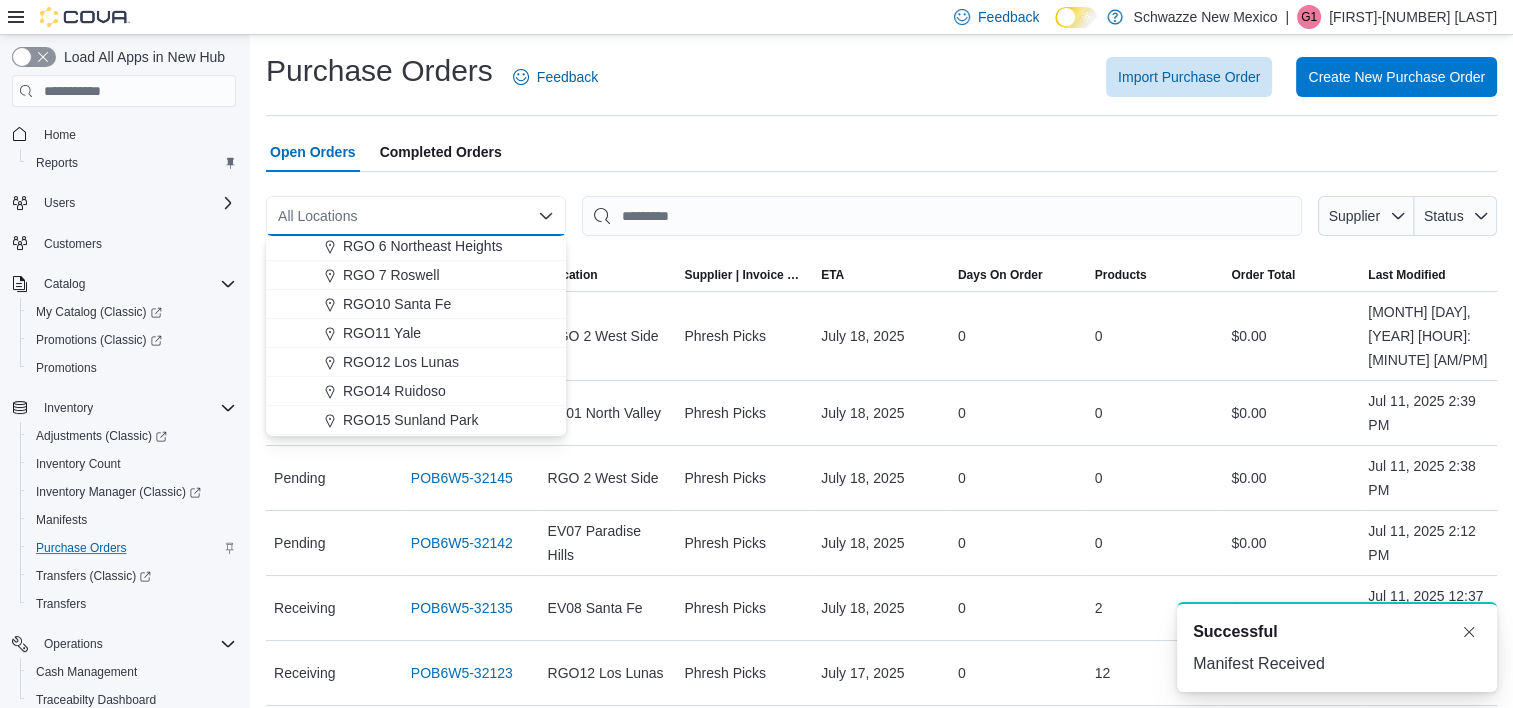scroll, scrollTop: 900, scrollLeft: 0, axis: vertical 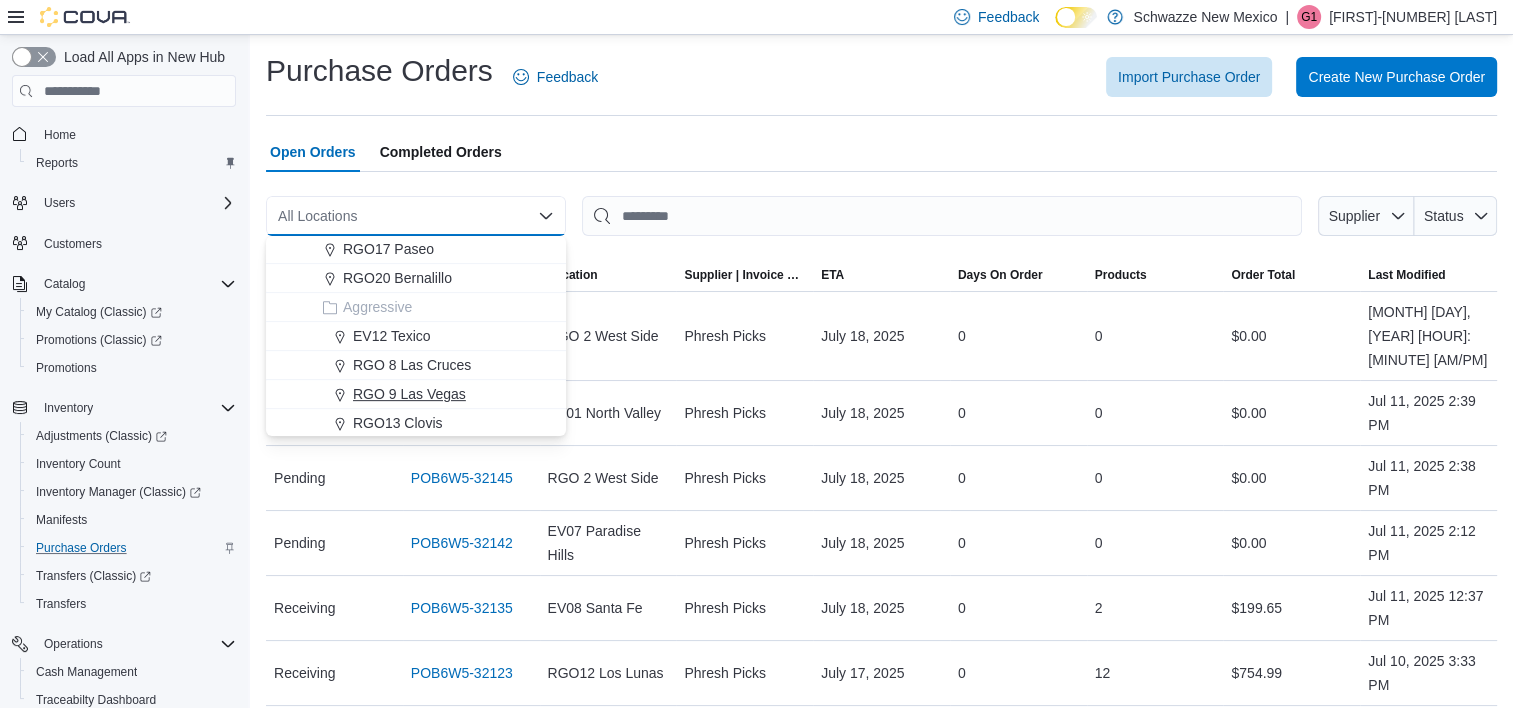 click on "RGO 9 Las Vegas" at bounding box center (409, 394) 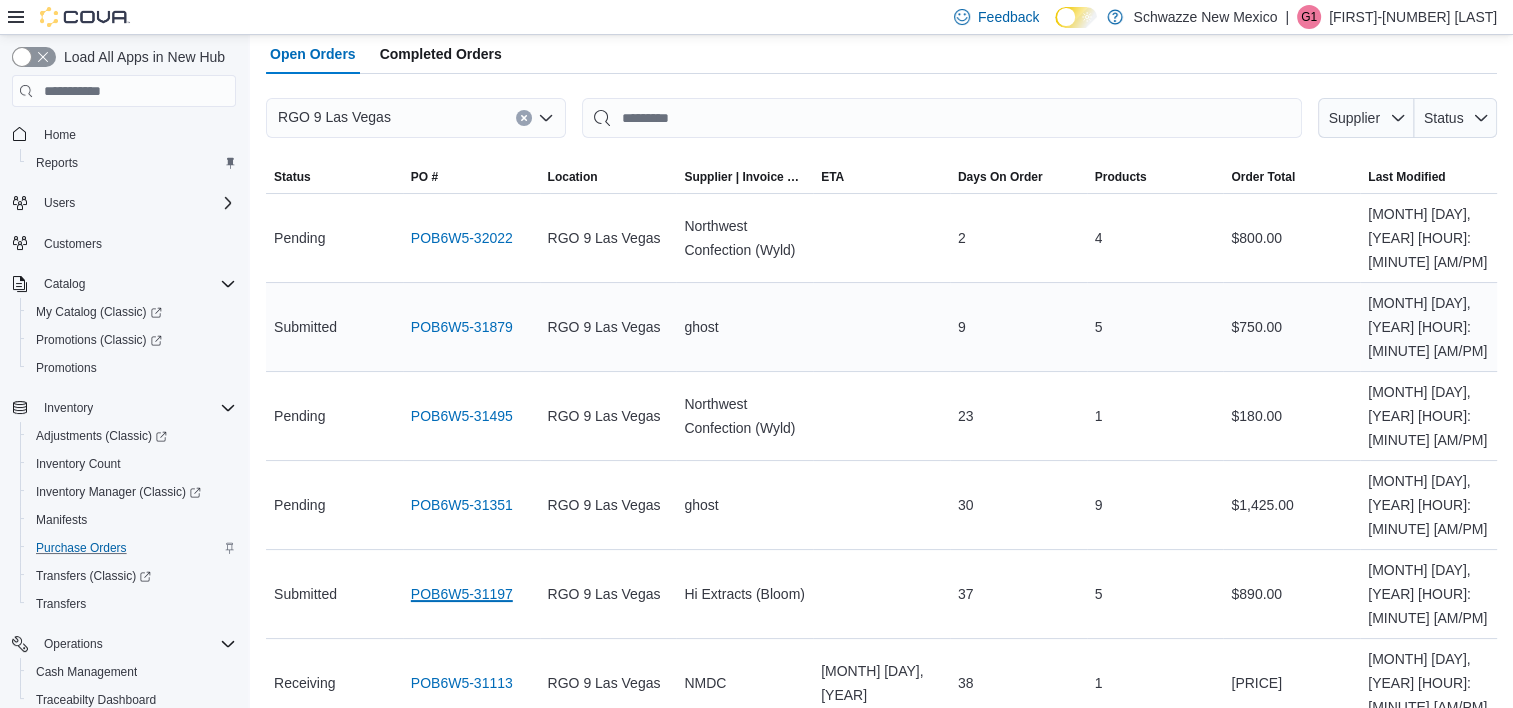 scroll, scrollTop: 0, scrollLeft: 0, axis: both 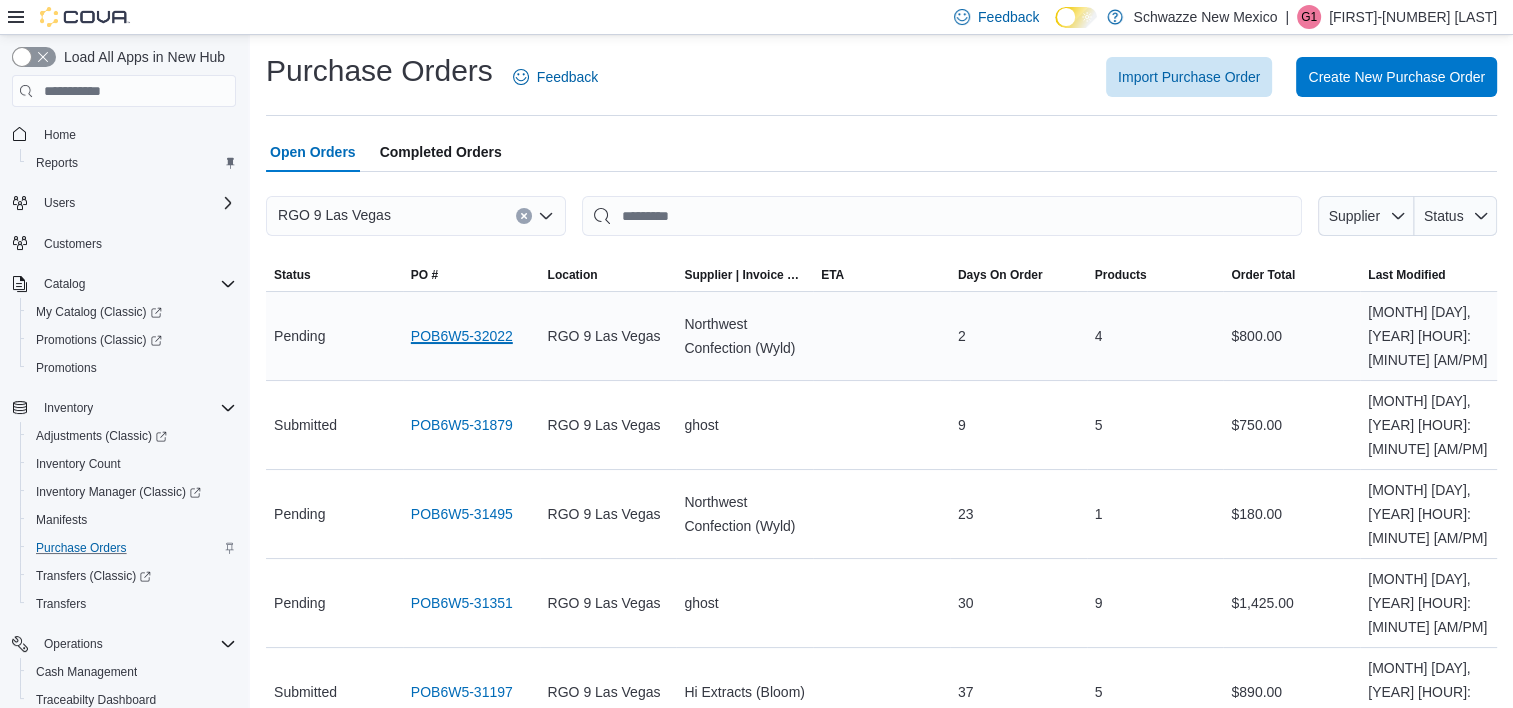 click on "POB6W5-32022" at bounding box center [462, 336] 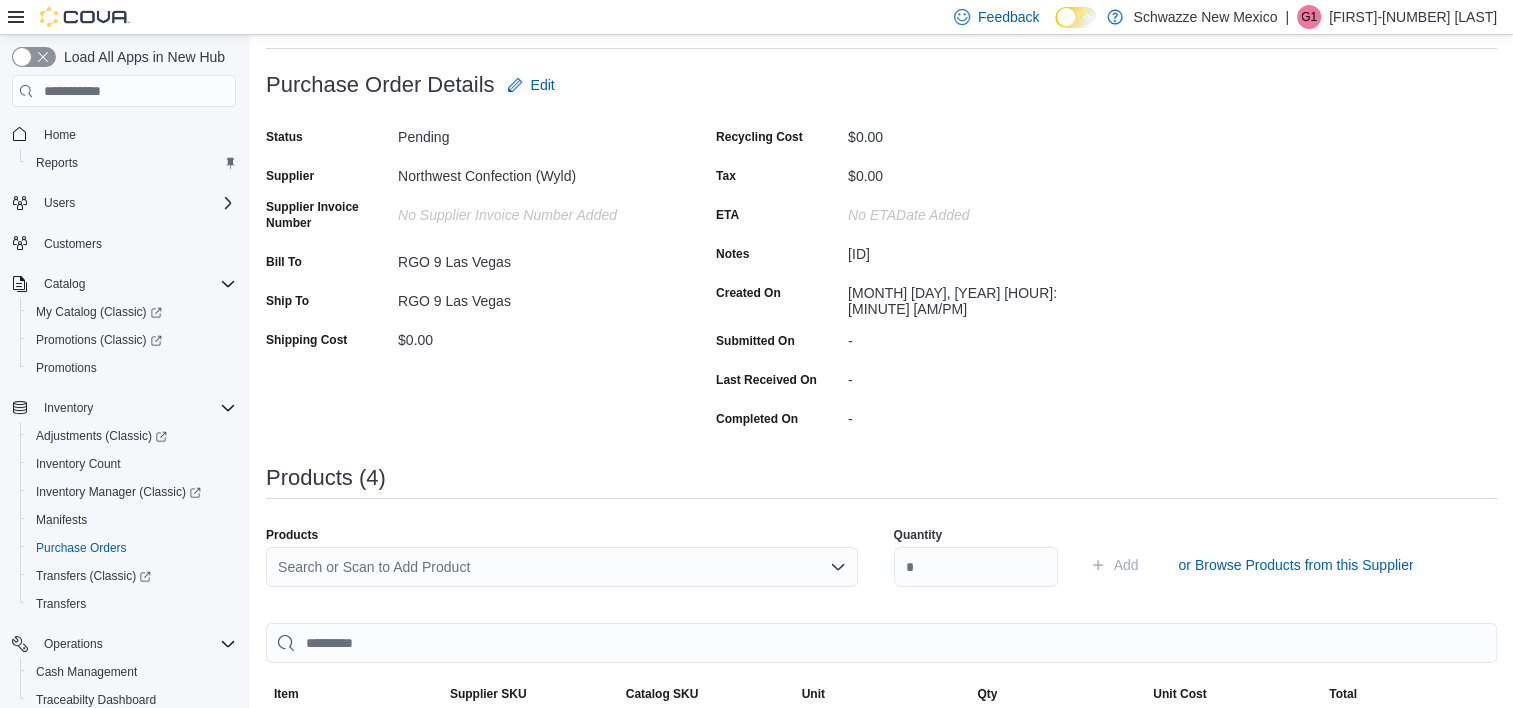 scroll, scrollTop: 0, scrollLeft: 0, axis: both 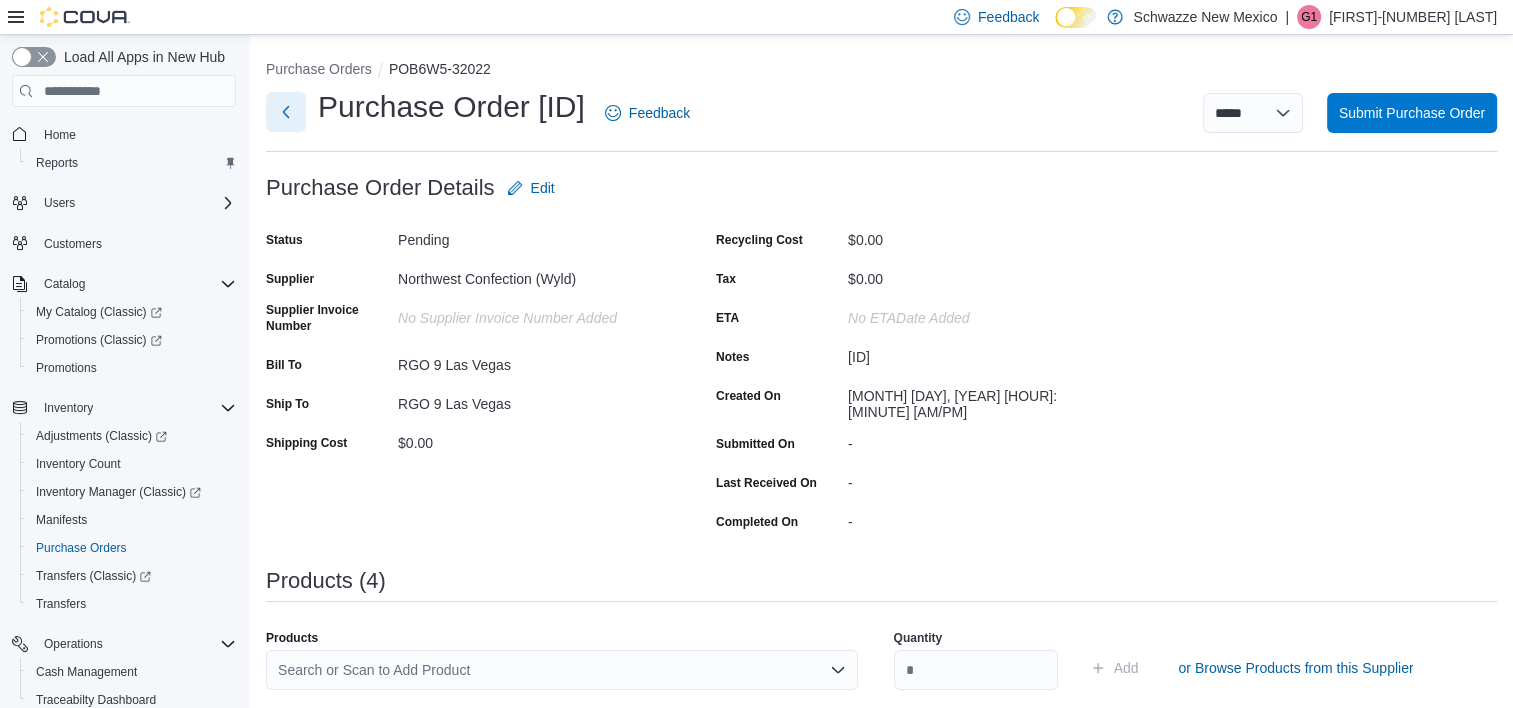 click at bounding box center [286, 112] 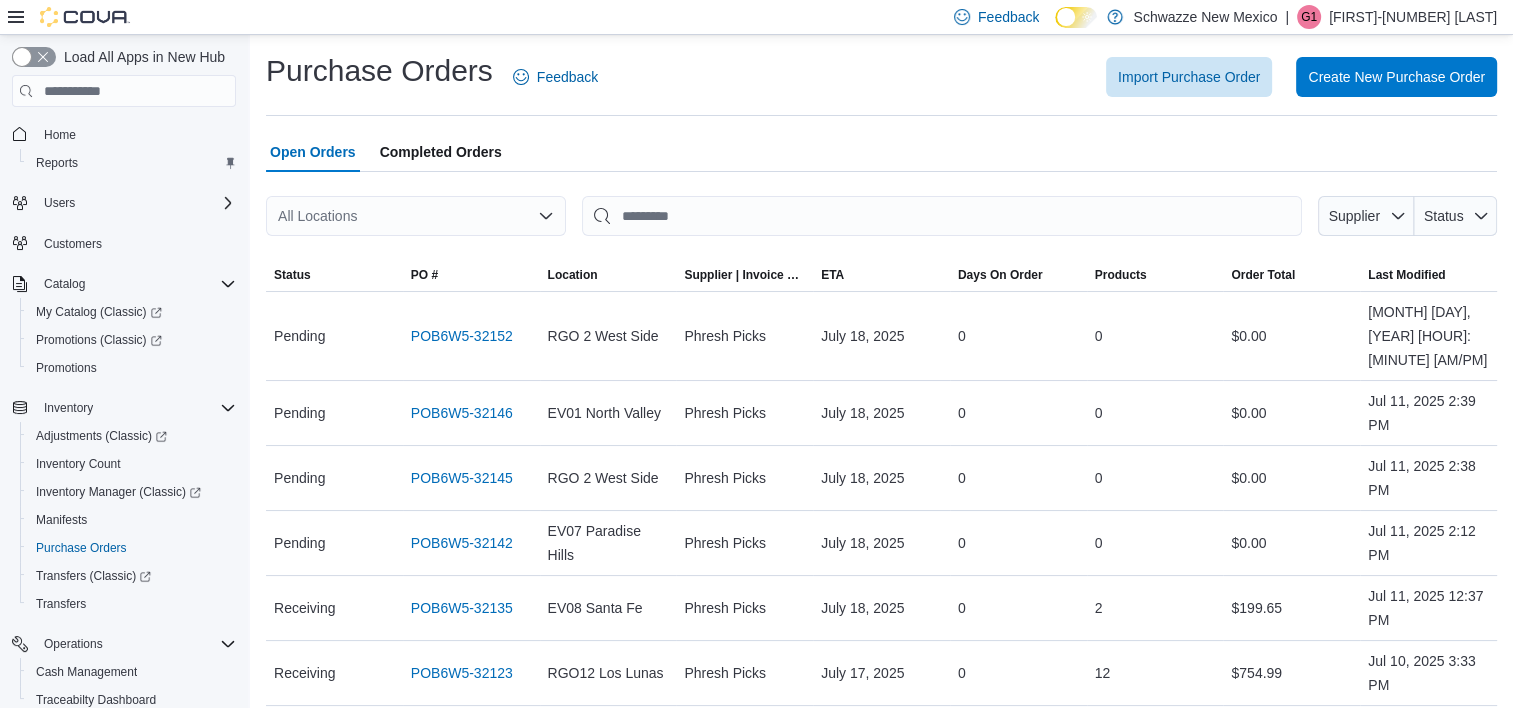 click on "All Locations" at bounding box center (416, 216) 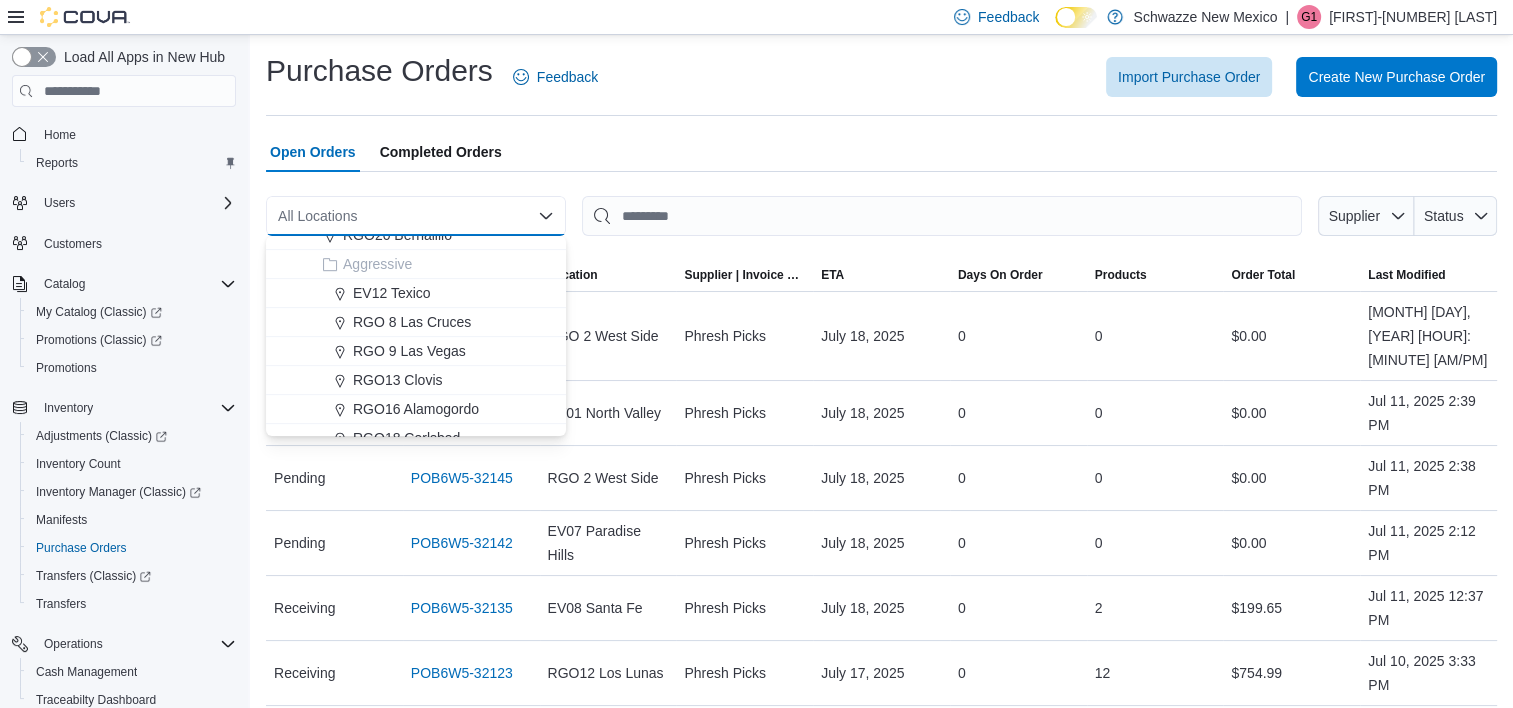 scroll, scrollTop: 988, scrollLeft: 0, axis: vertical 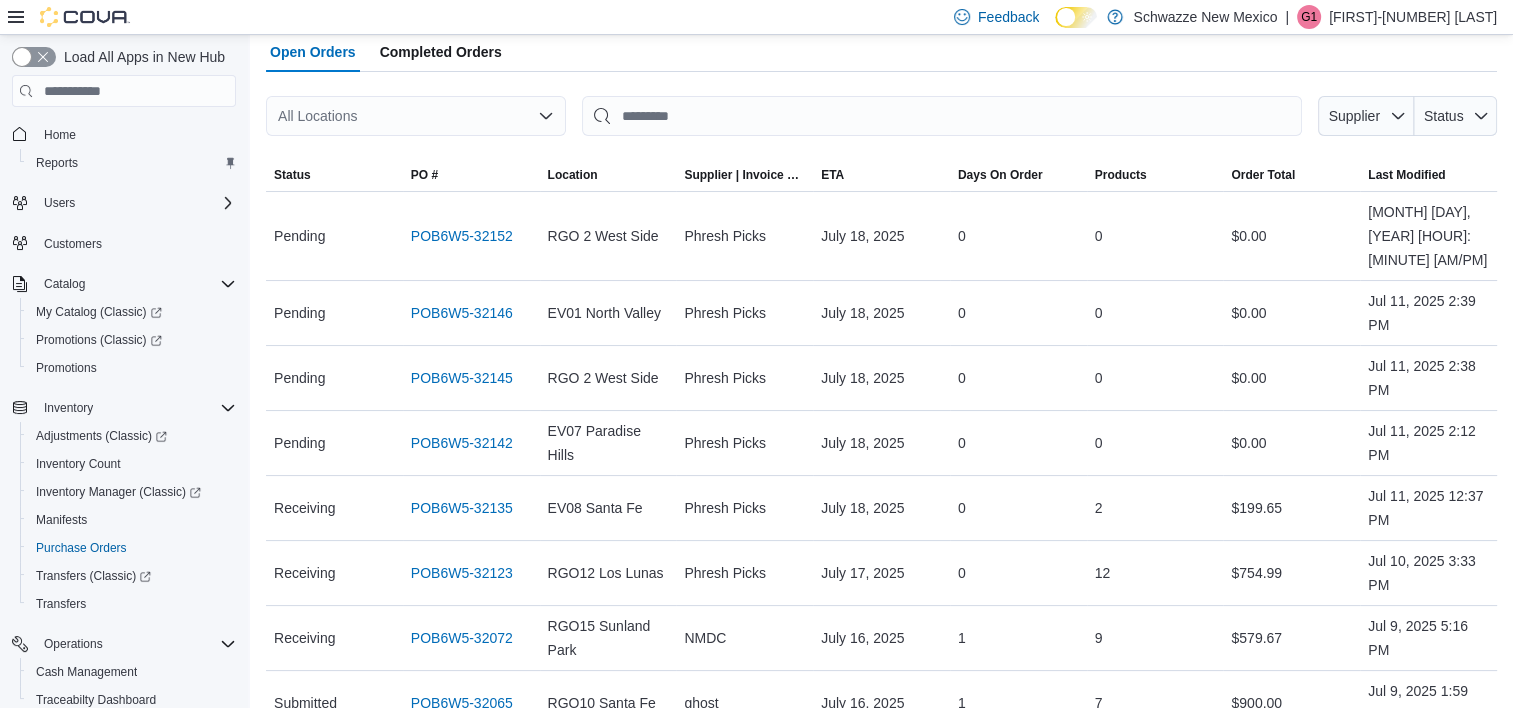 click on "All Locations Combo box. Selected. Combo box input. All Locations. Type some text or, to display a list of choices, press Down Arrow. To exit the list of choices, press Escape." at bounding box center [416, 116] 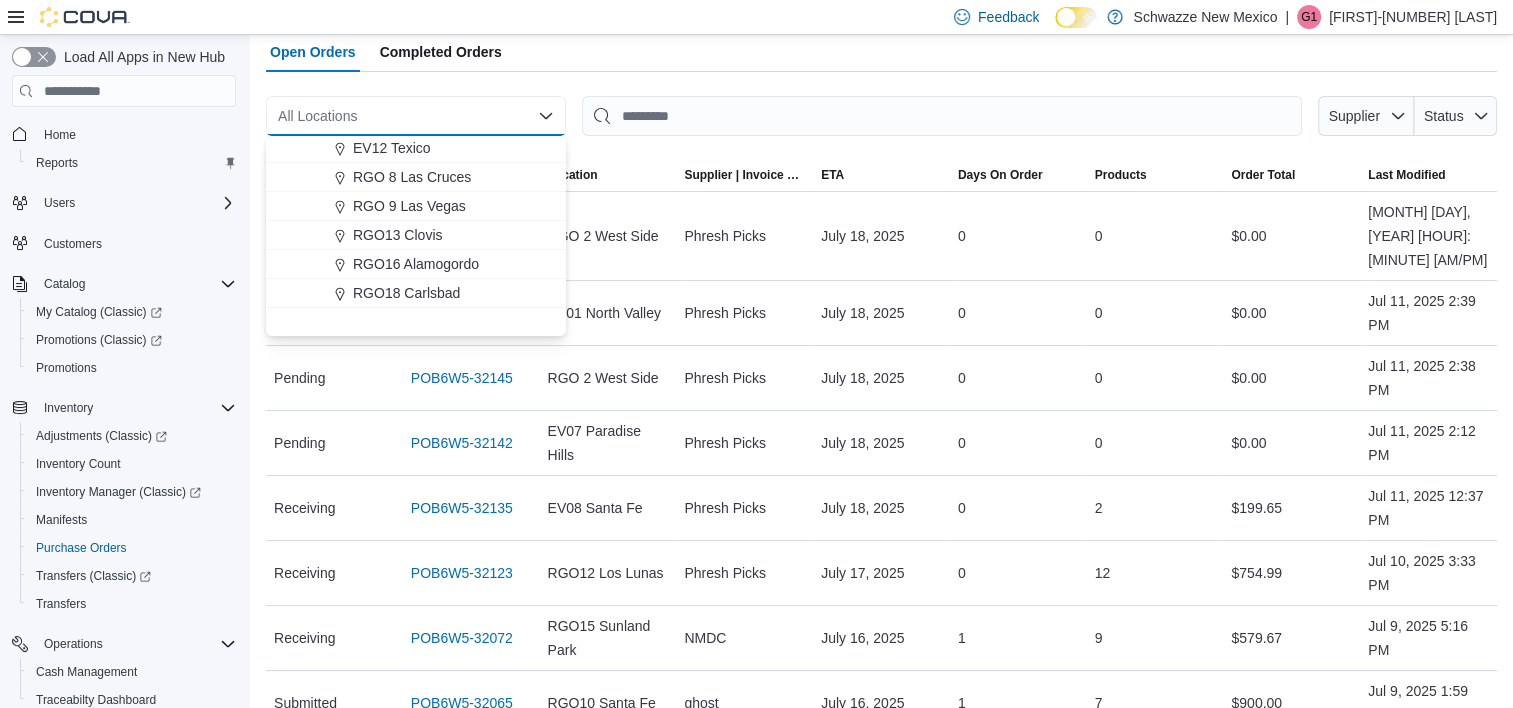 scroll, scrollTop: 988, scrollLeft: 0, axis: vertical 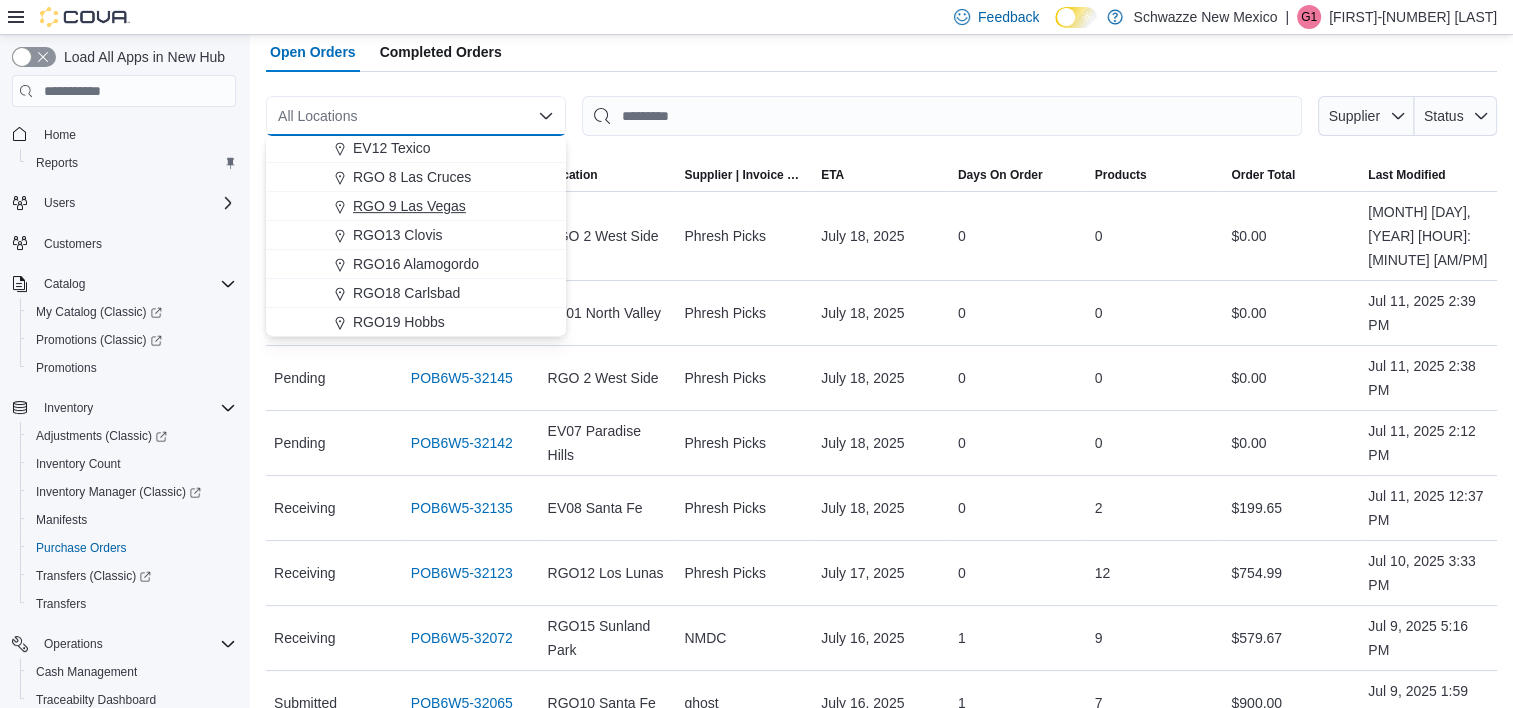 click on "RGO 9 Las Vegas" at bounding box center (409, 206) 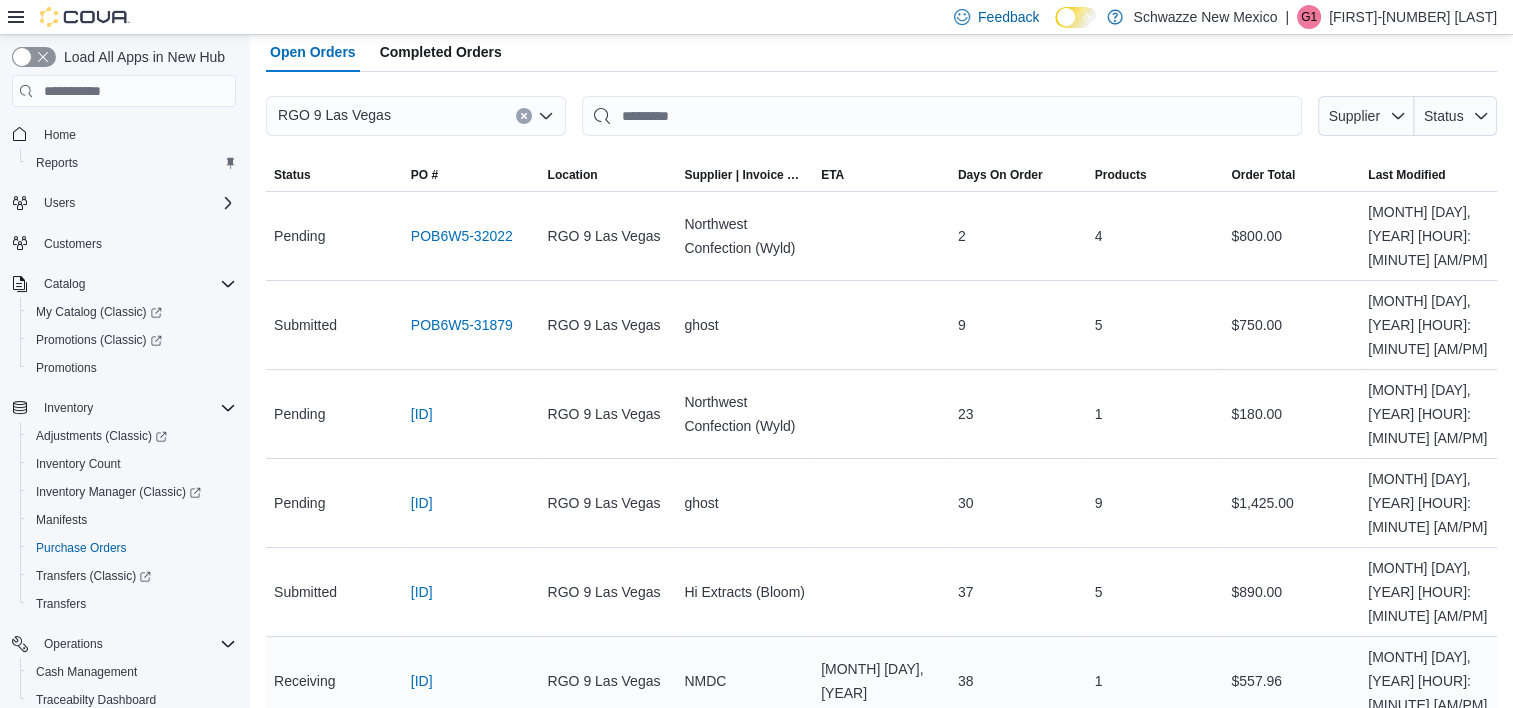 scroll, scrollTop: 200, scrollLeft: 0, axis: vertical 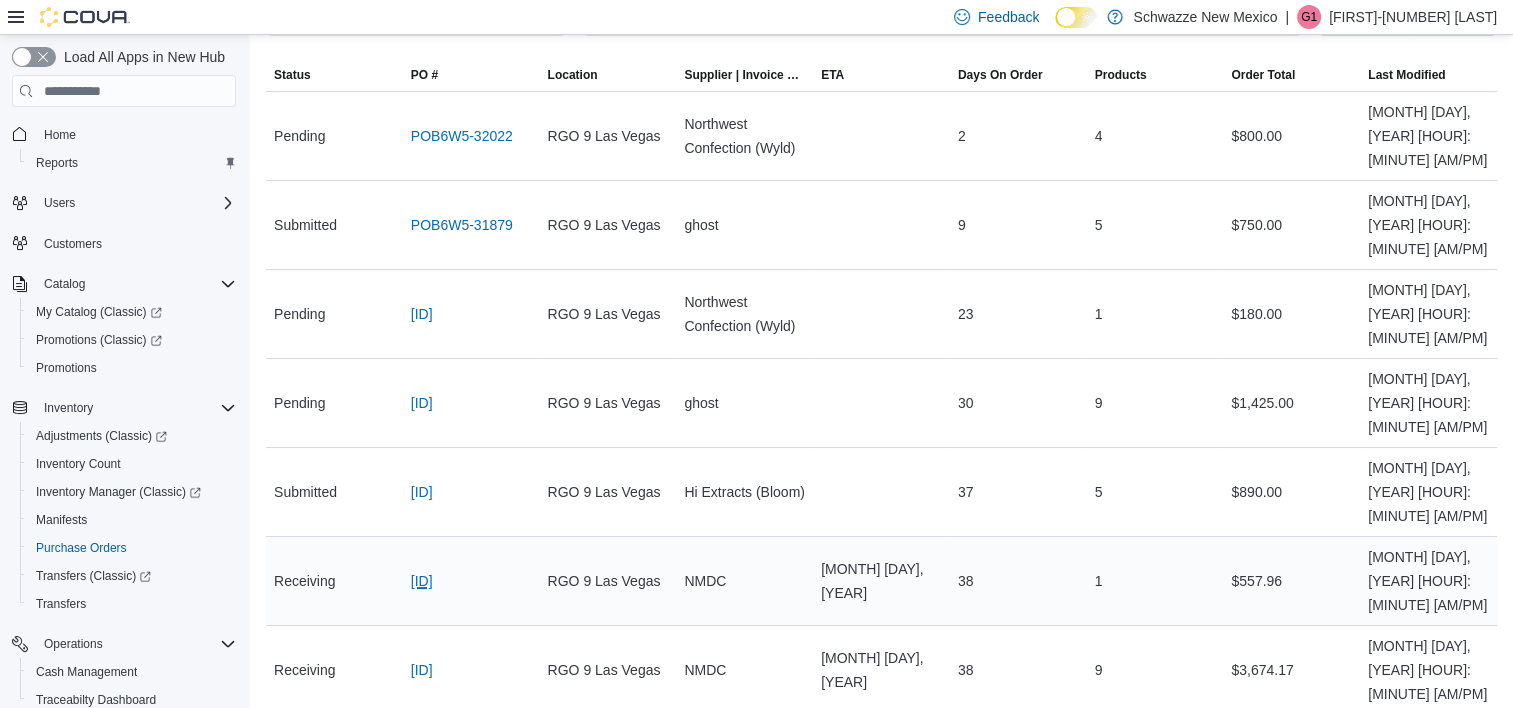 click on "POB6W5-31113" at bounding box center (422, 581) 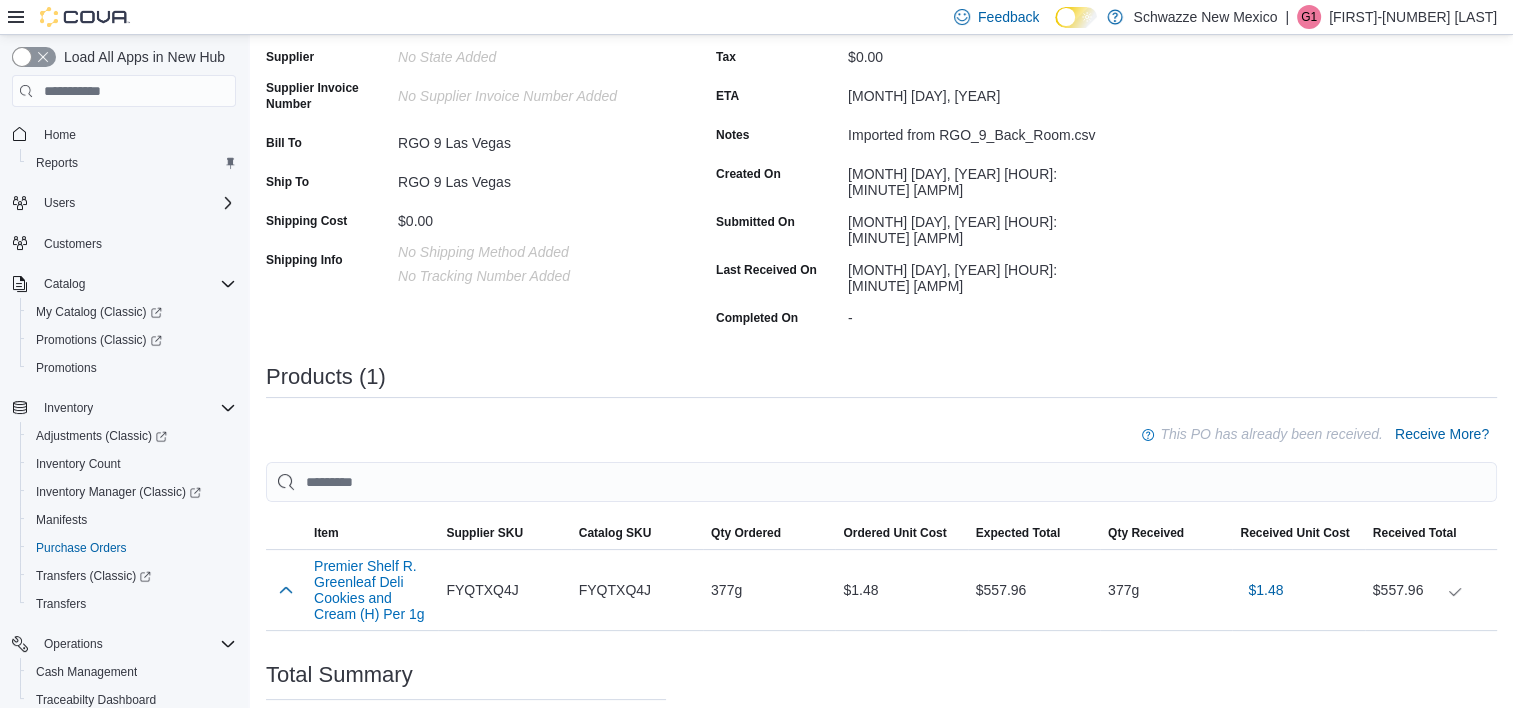 scroll, scrollTop: 300, scrollLeft: 0, axis: vertical 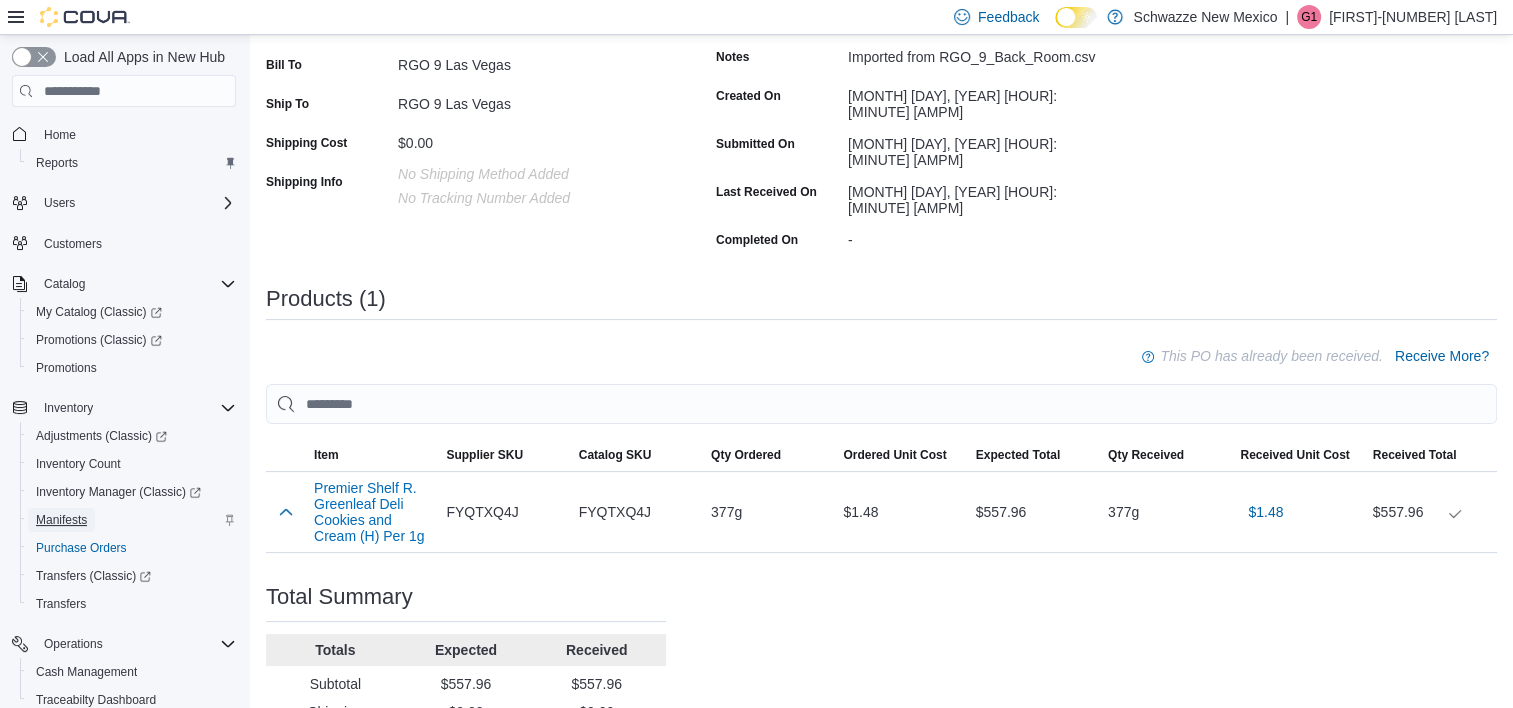 click on "Manifests" at bounding box center (61, 520) 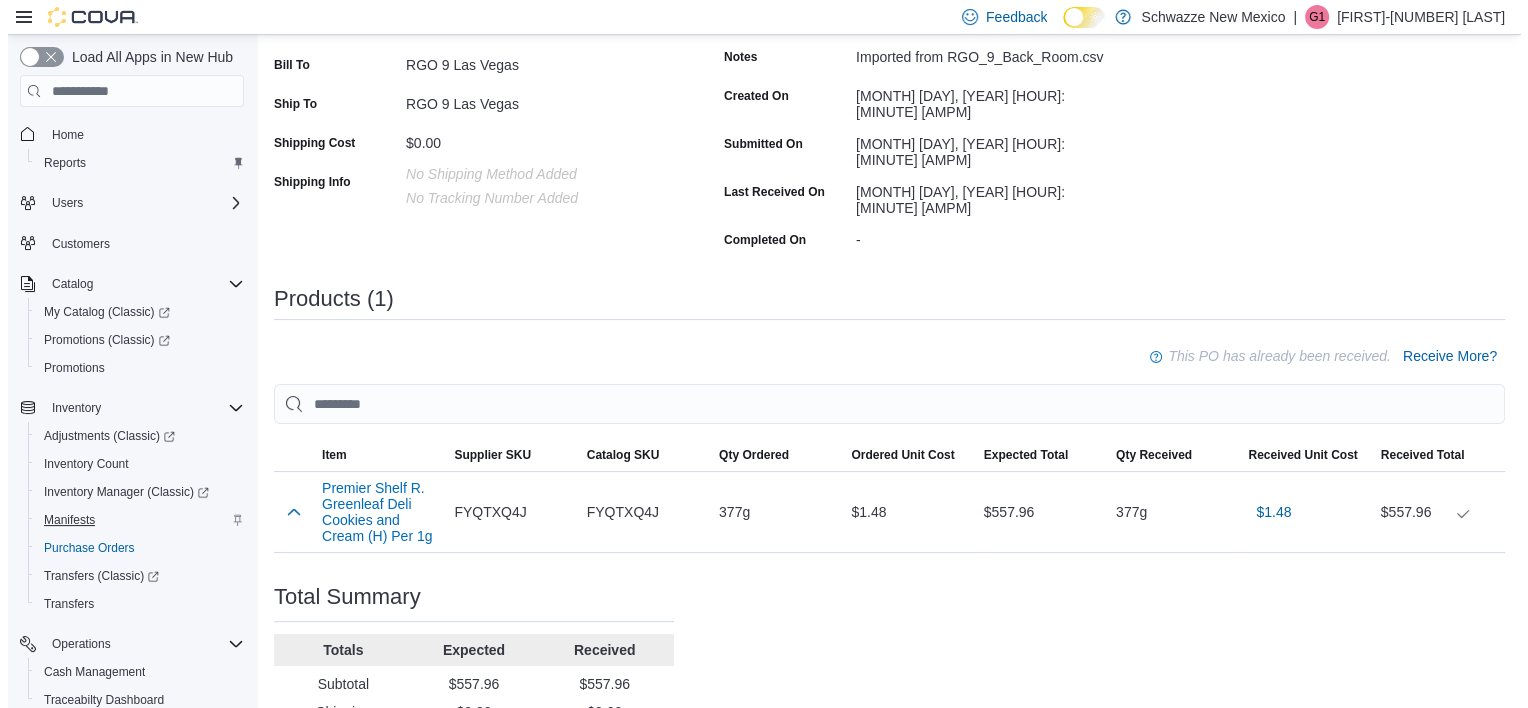 scroll, scrollTop: 0, scrollLeft: 0, axis: both 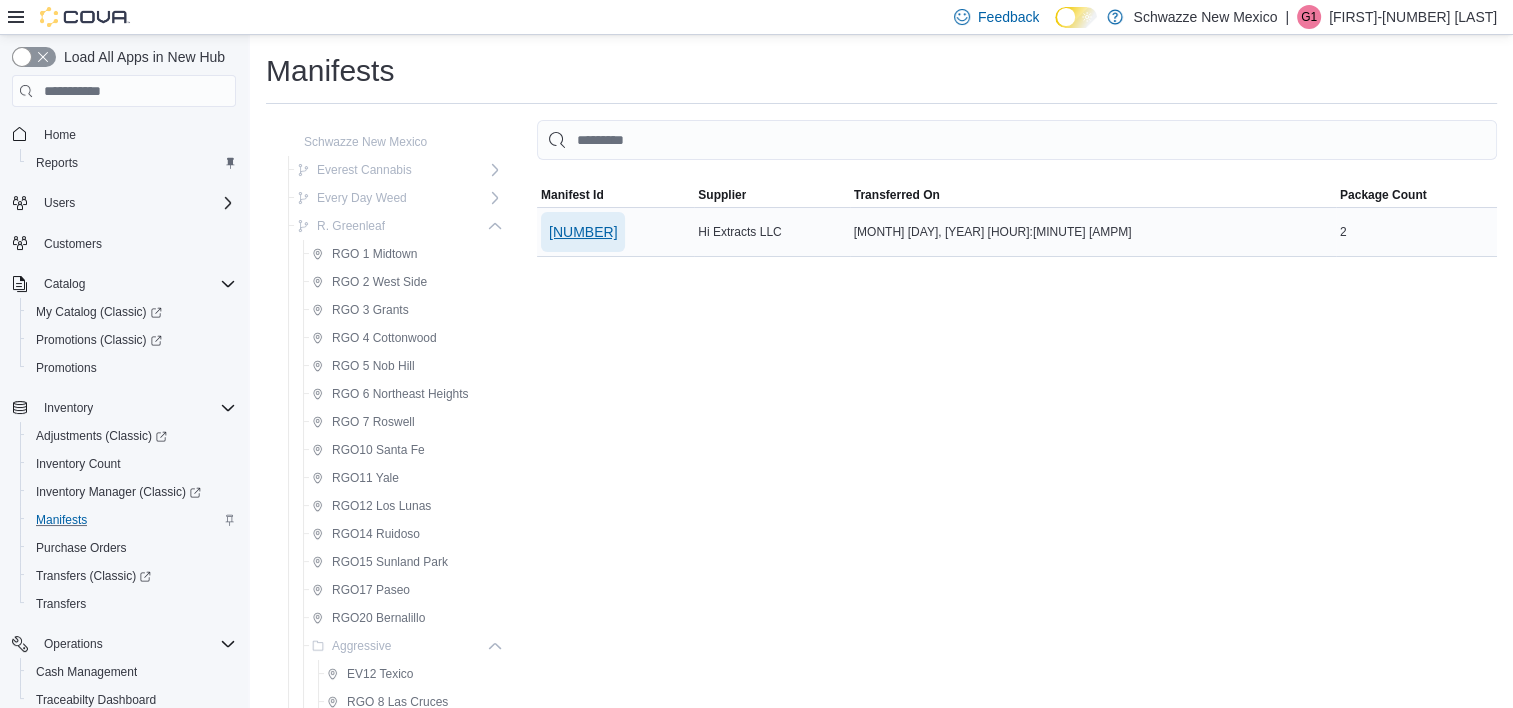 click on "1939152481807852" at bounding box center (583, 232) 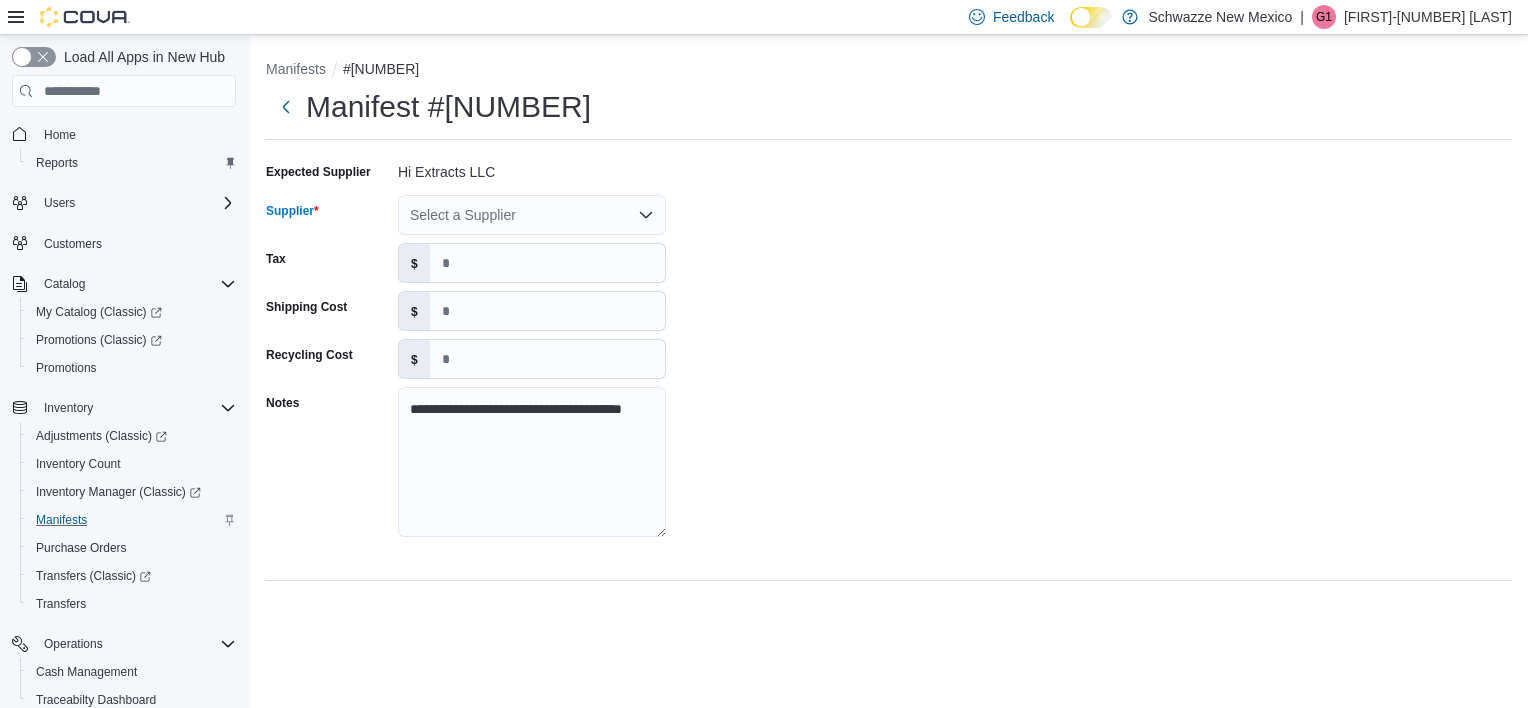 click on "Select a Supplier" at bounding box center [532, 215] 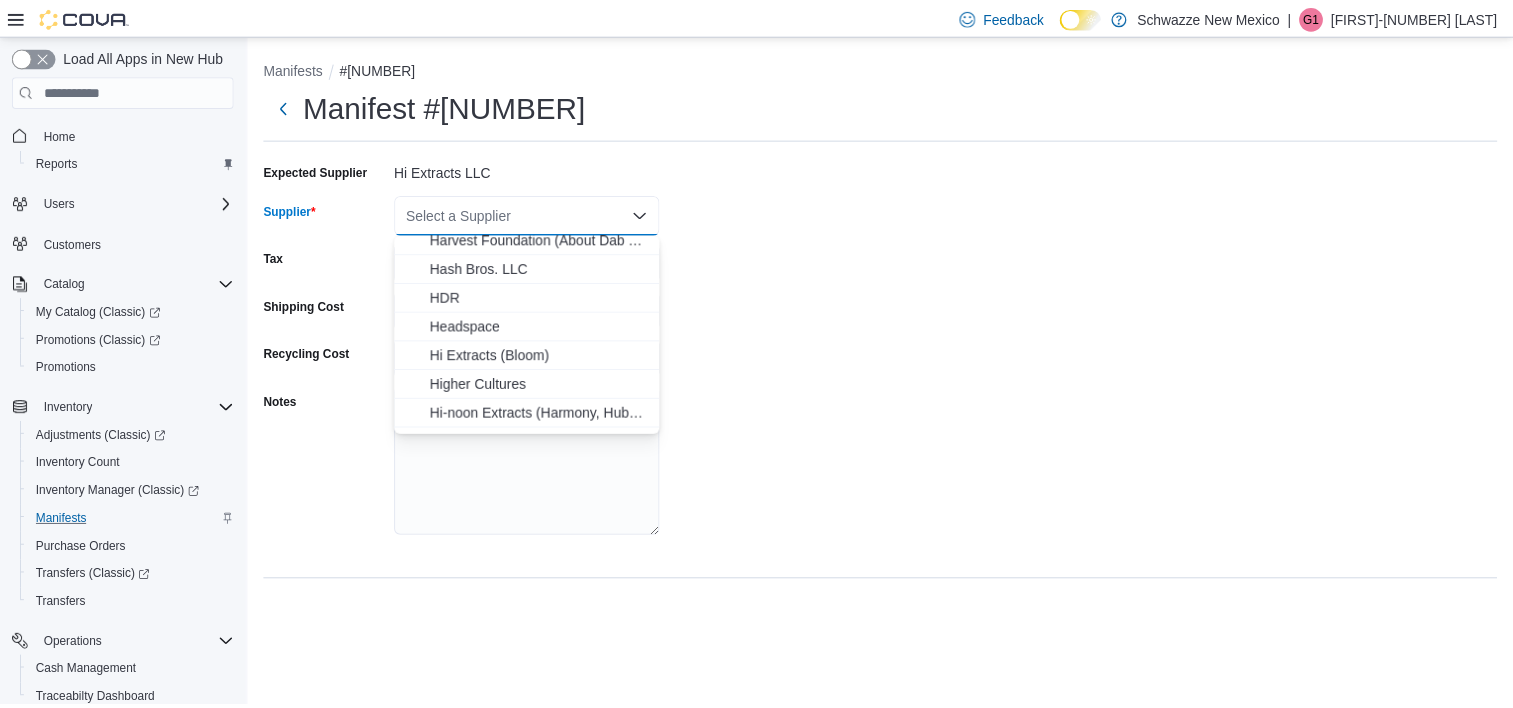 scroll, scrollTop: 1300, scrollLeft: 0, axis: vertical 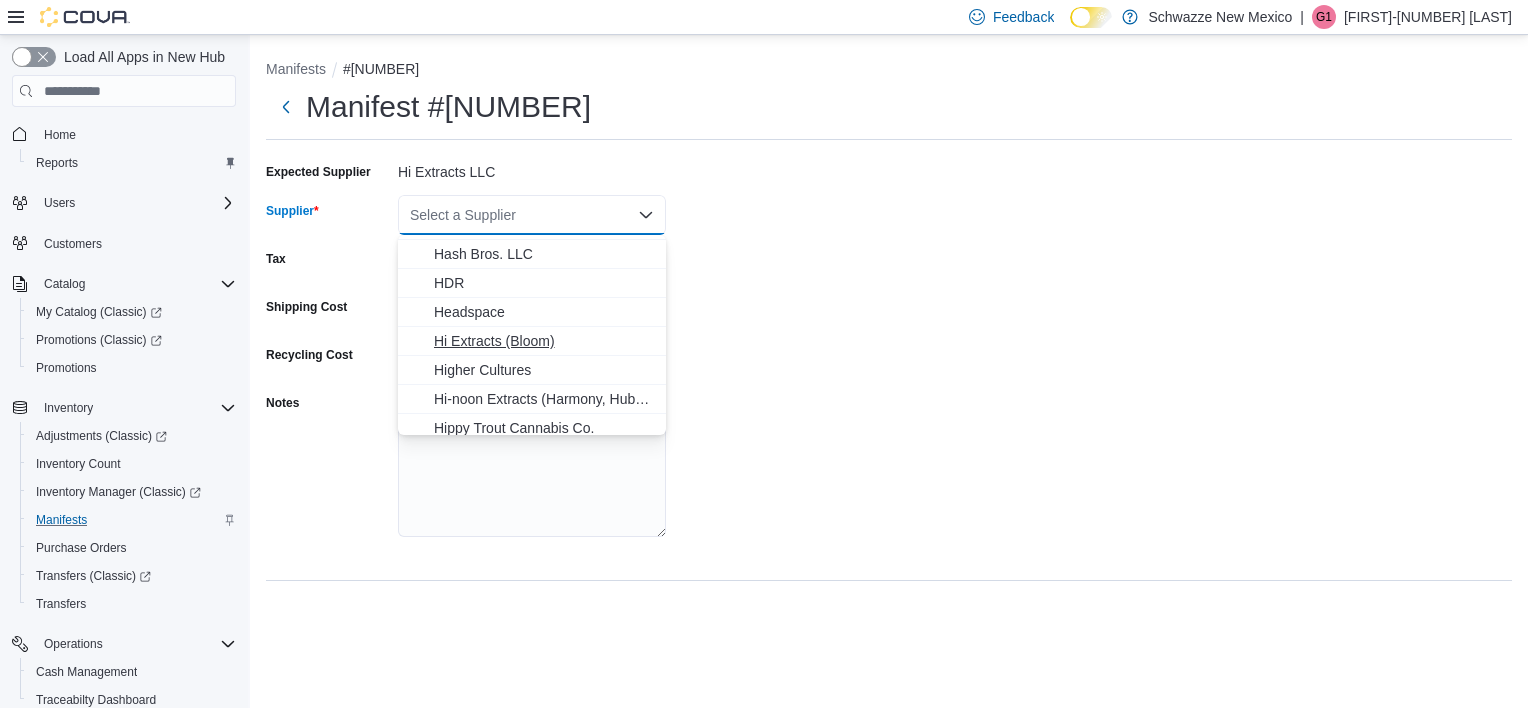 click on "Hi Extracts (Bloom)" at bounding box center [544, 341] 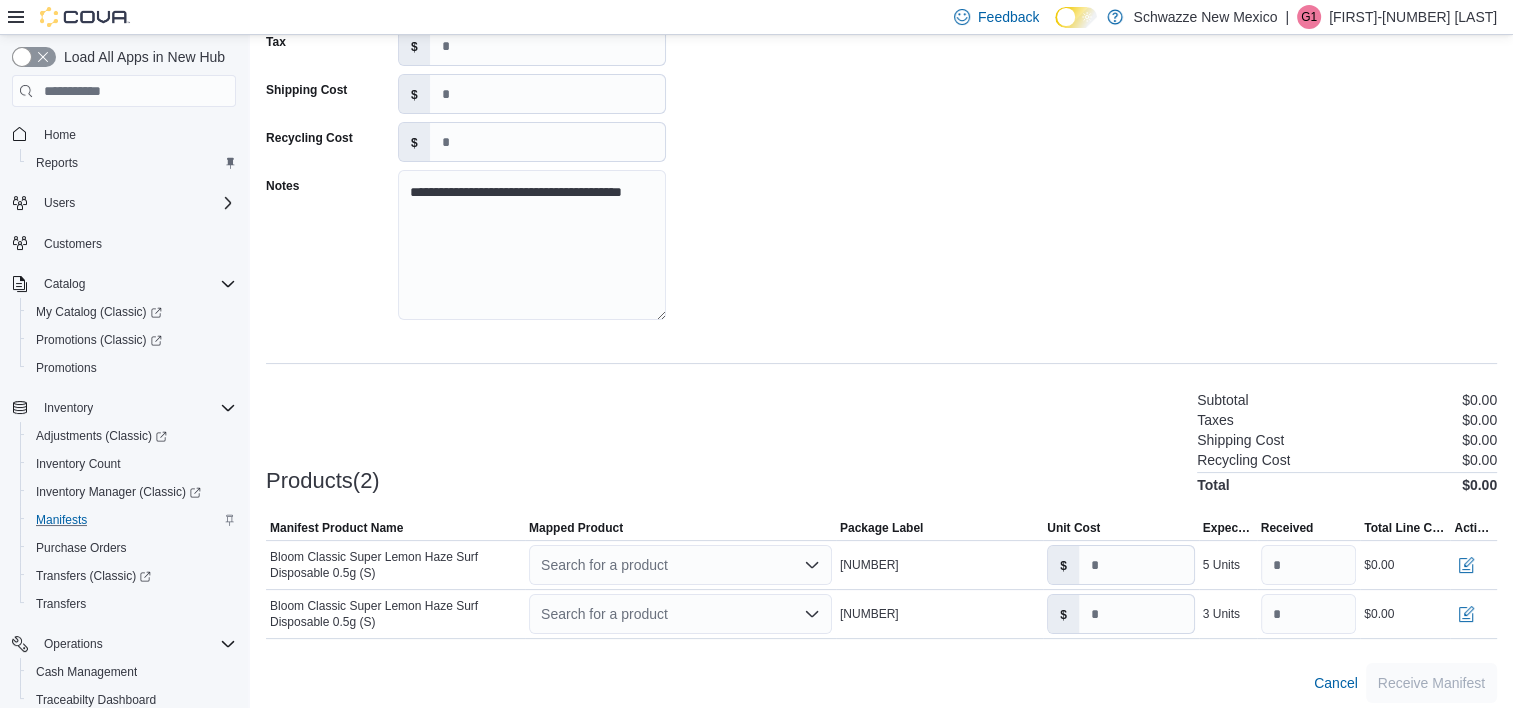 scroll, scrollTop: 228, scrollLeft: 0, axis: vertical 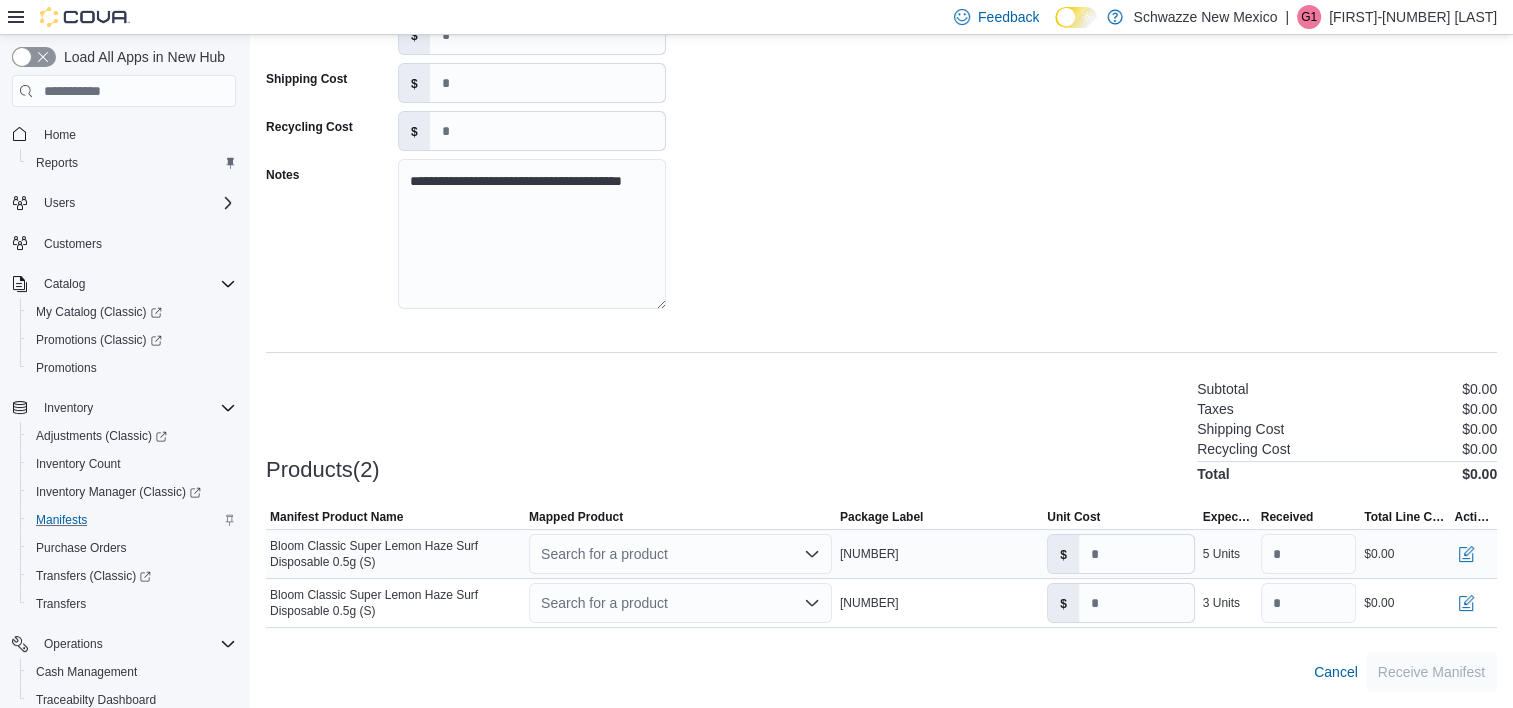 click on "Search for a product" at bounding box center (680, 554) 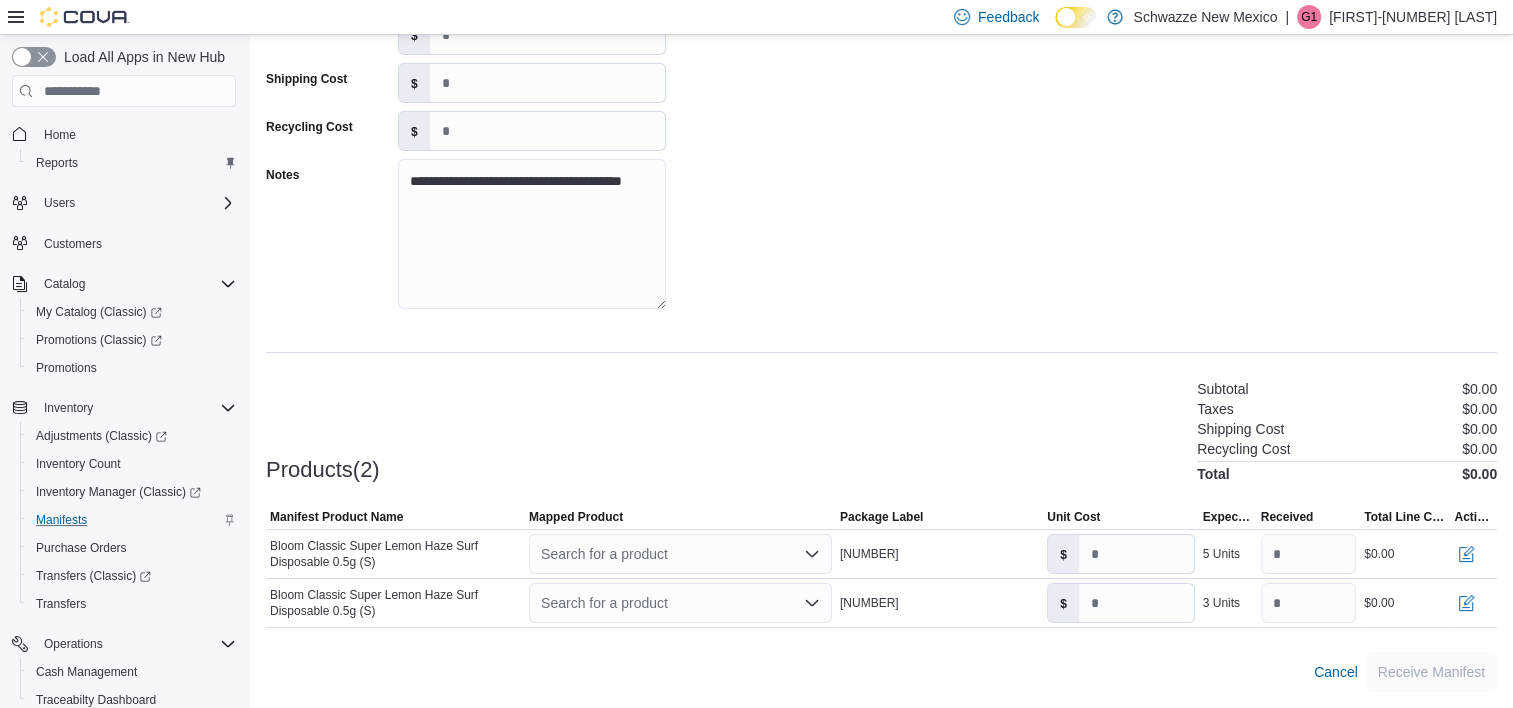 click on "**********" at bounding box center [881, 128] 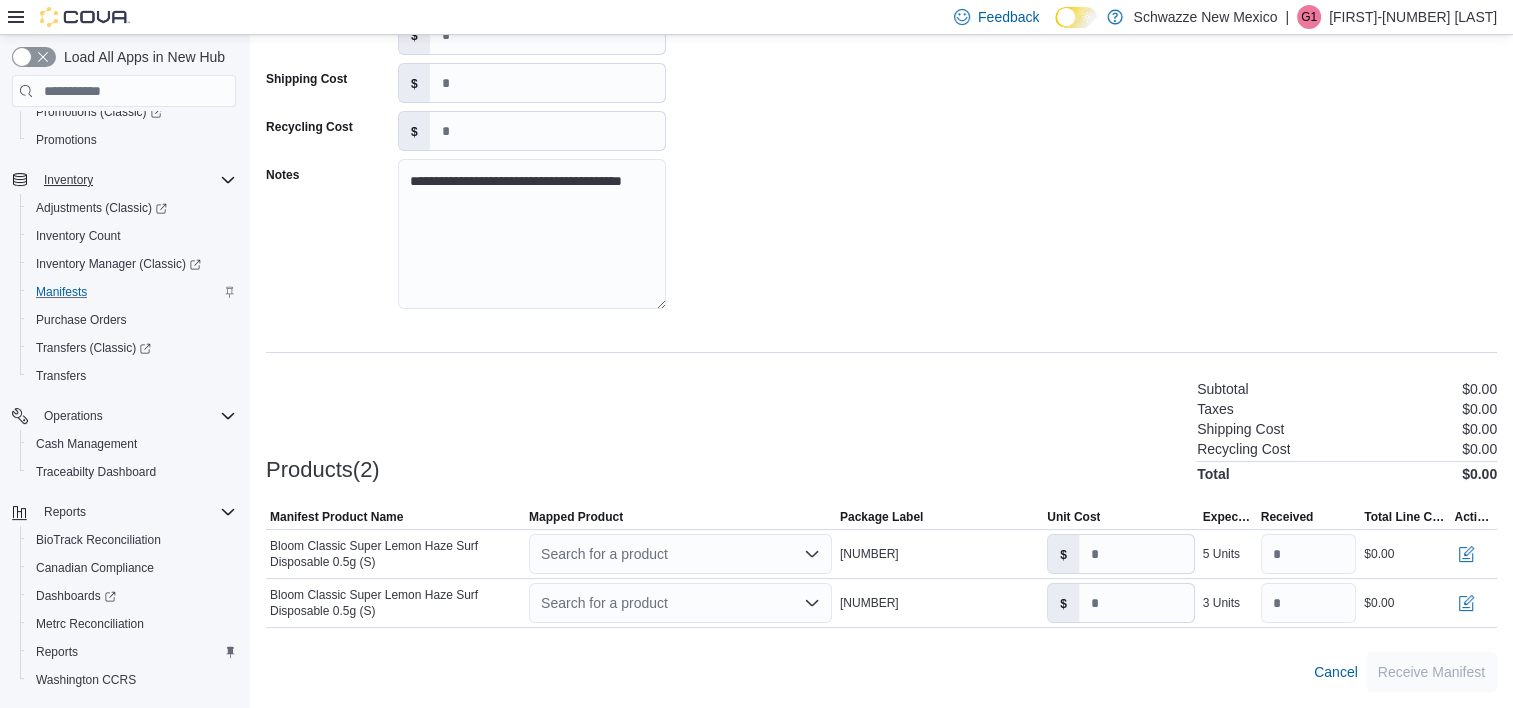 scroll, scrollTop: 272, scrollLeft: 0, axis: vertical 